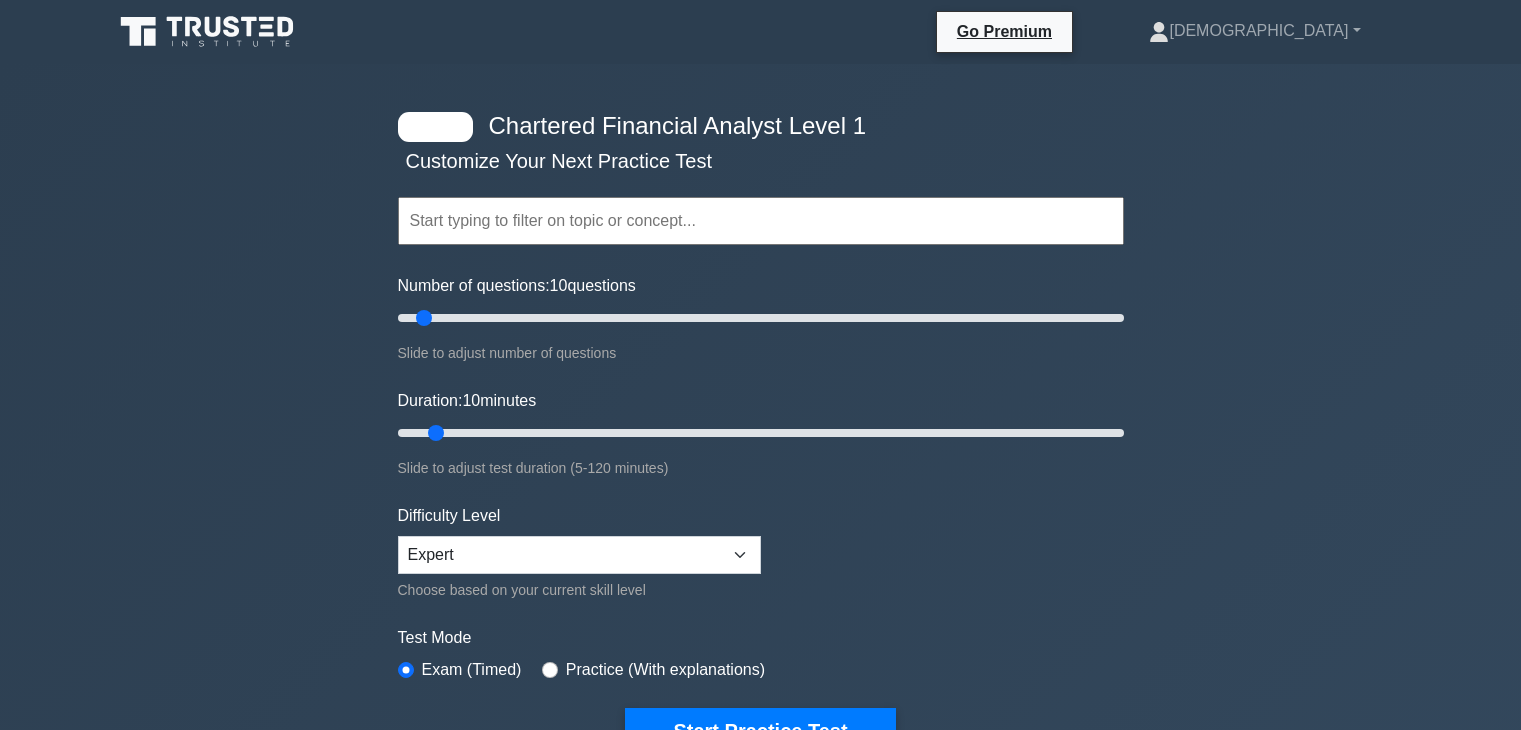 scroll, scrollTop: 60, scrollLeft: 0, axis: vertical 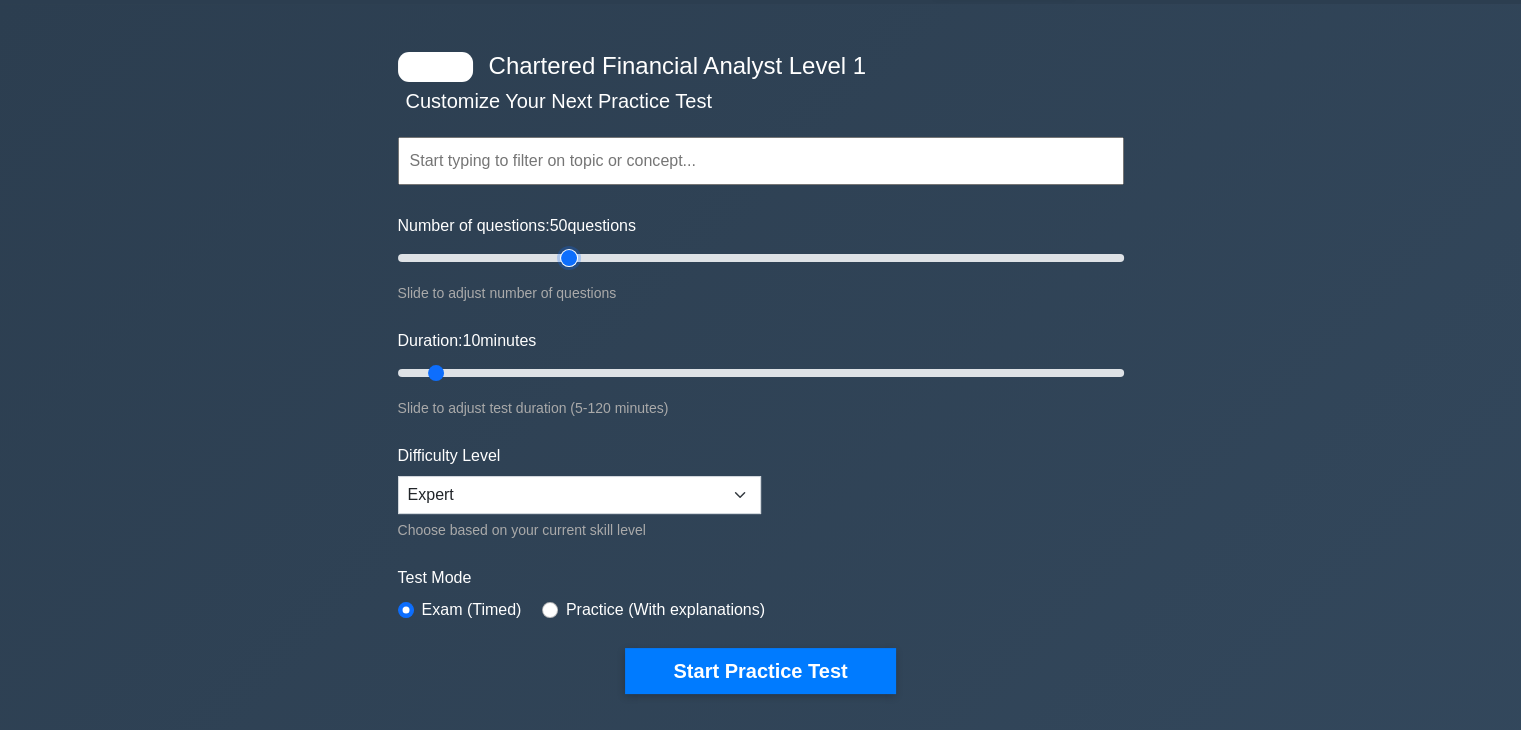 drag, startPoint x: 421, startPoint y: 261, endPoint x: 573, endPoint y: 264, distance: 152.0296 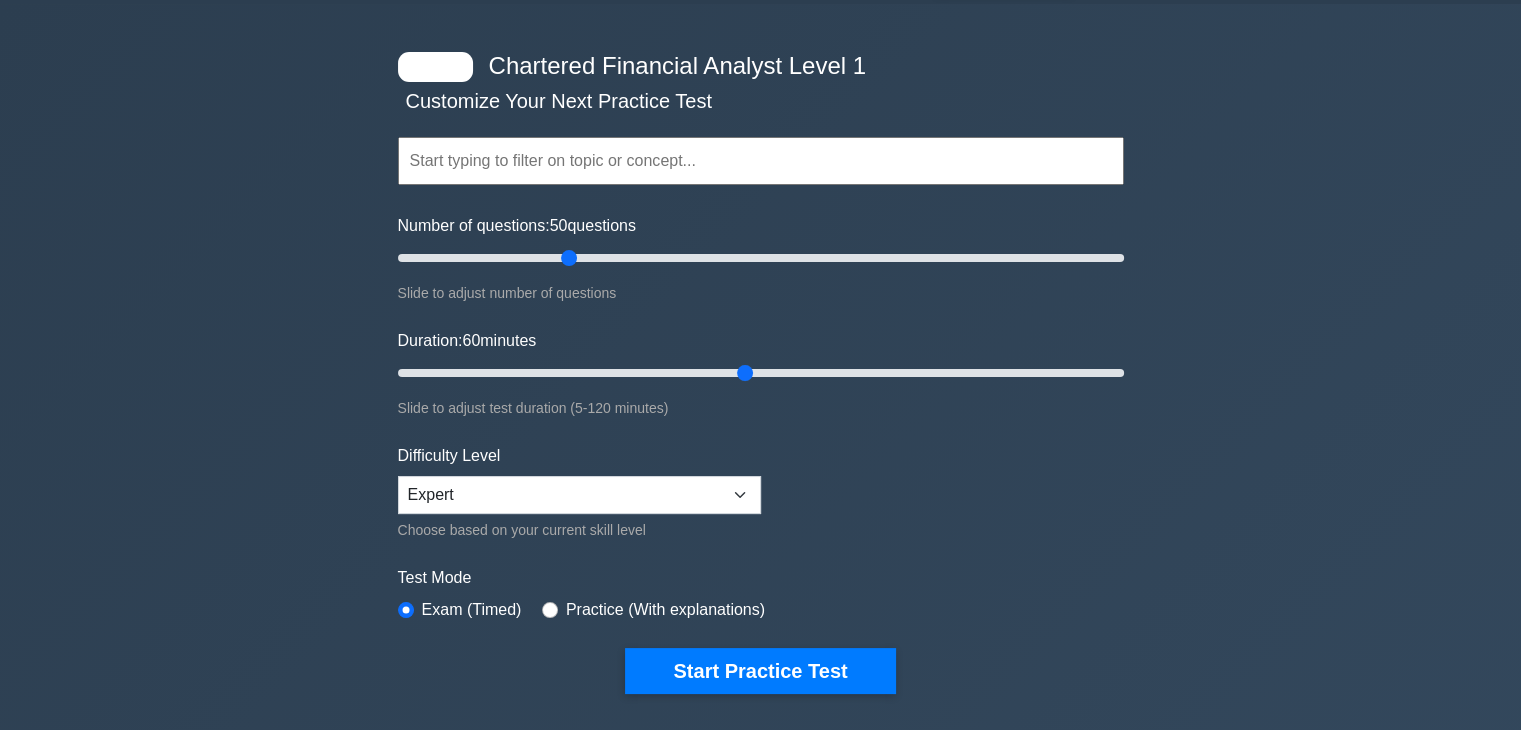 drag, startPoint x: 435, startPoint y: 369, endPoint x: 738, endPoint y: 366, distance: 303.01486 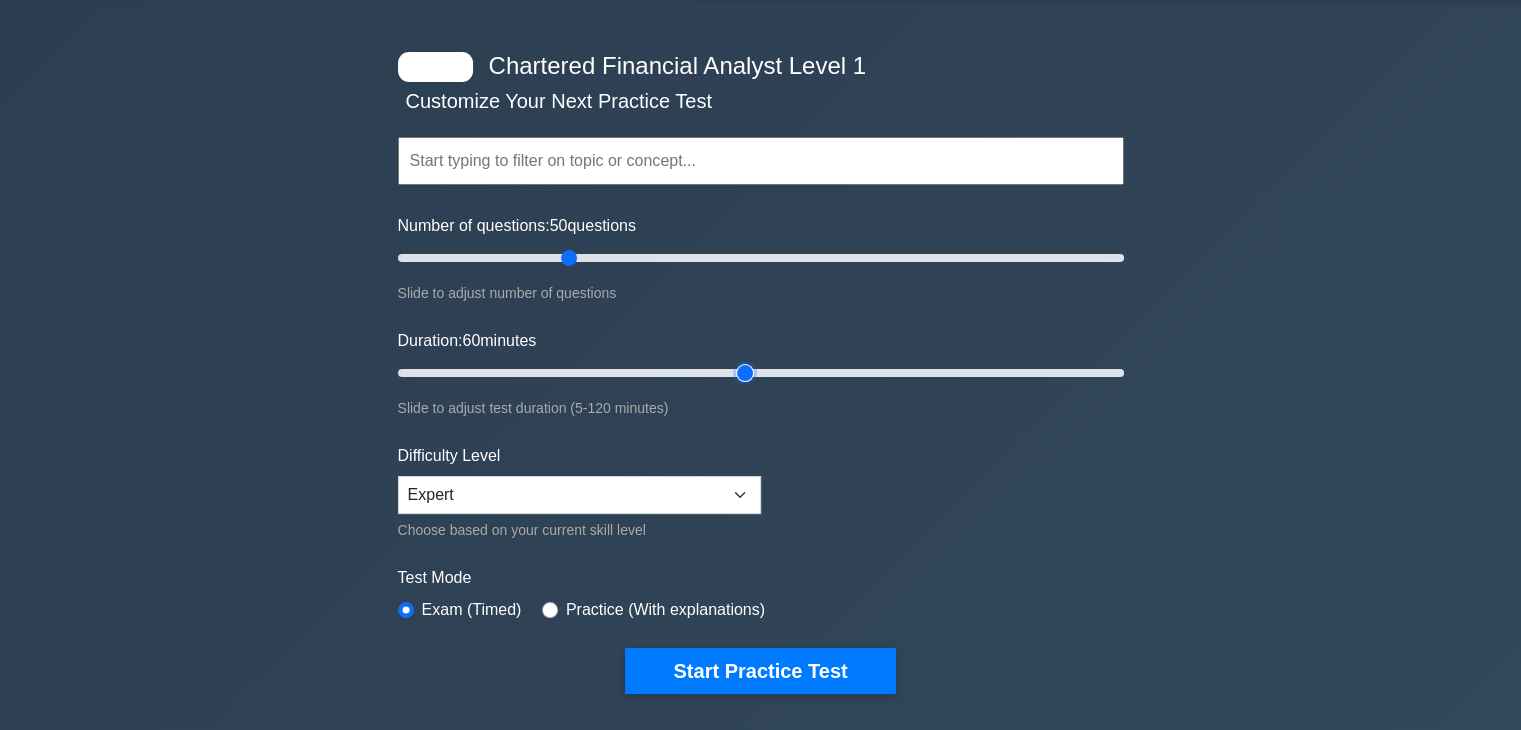 type on "60" 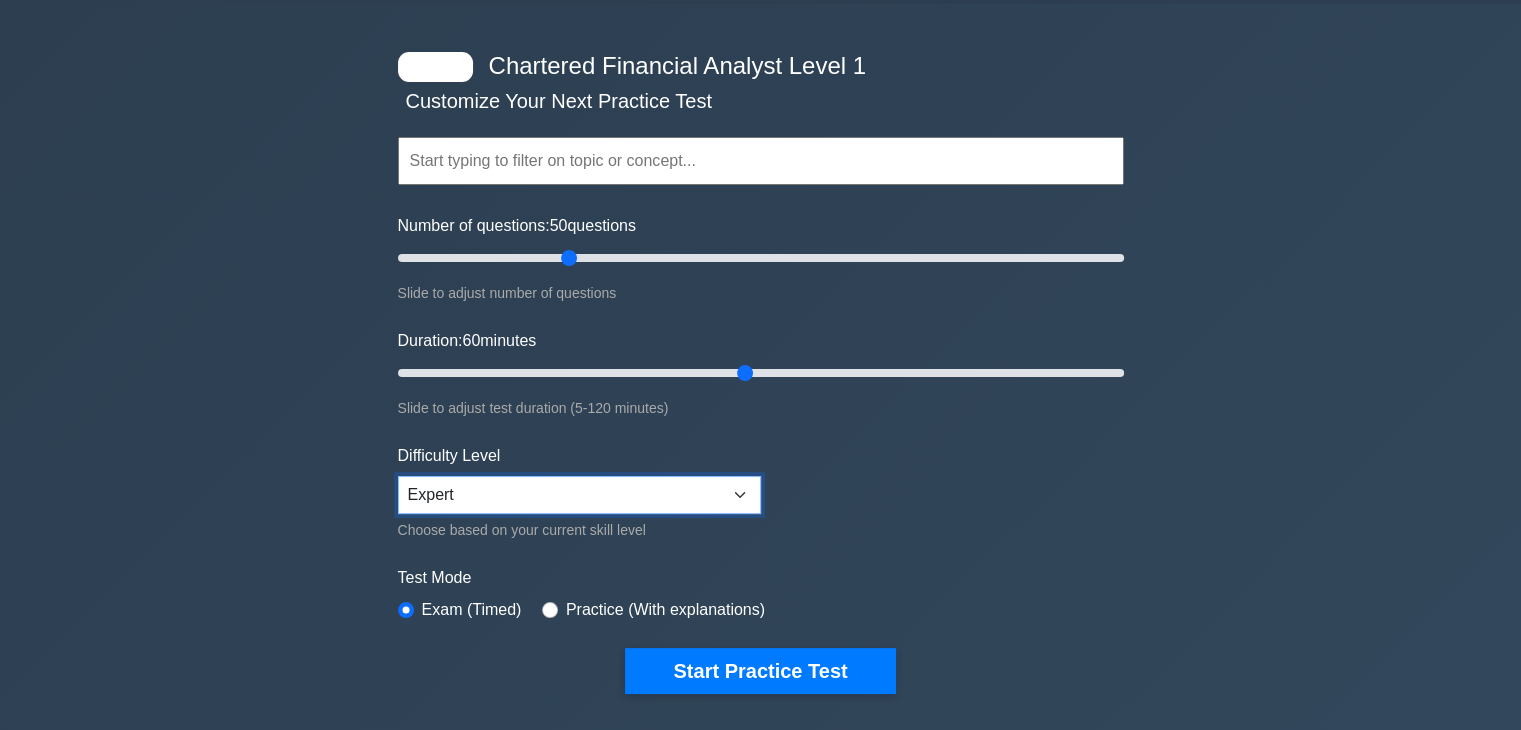 click on "Beginner
Intermediate
Expert" at bounding box center (579, 495) 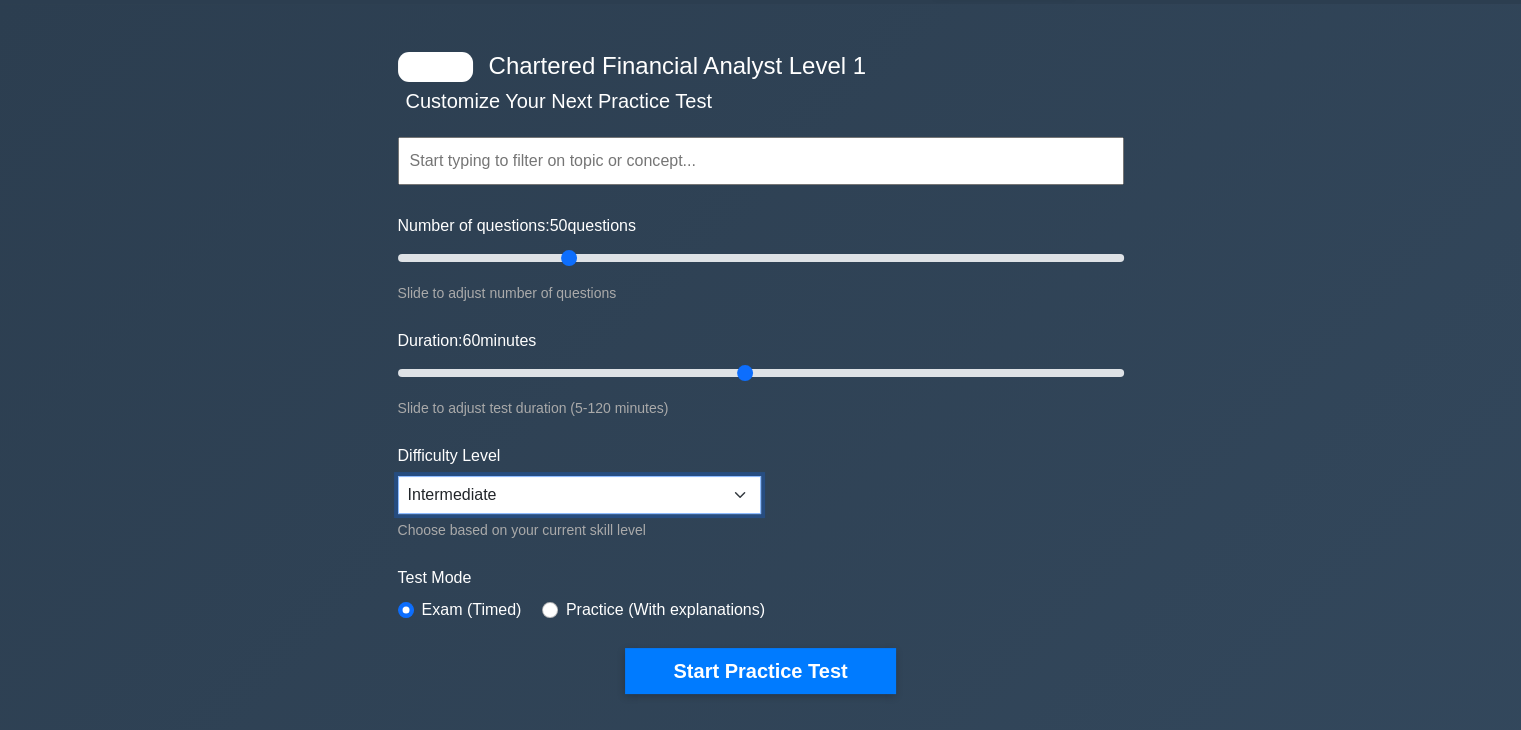 click on "Beginner
Intermediate
Expert" at bounding box center [579, 495] 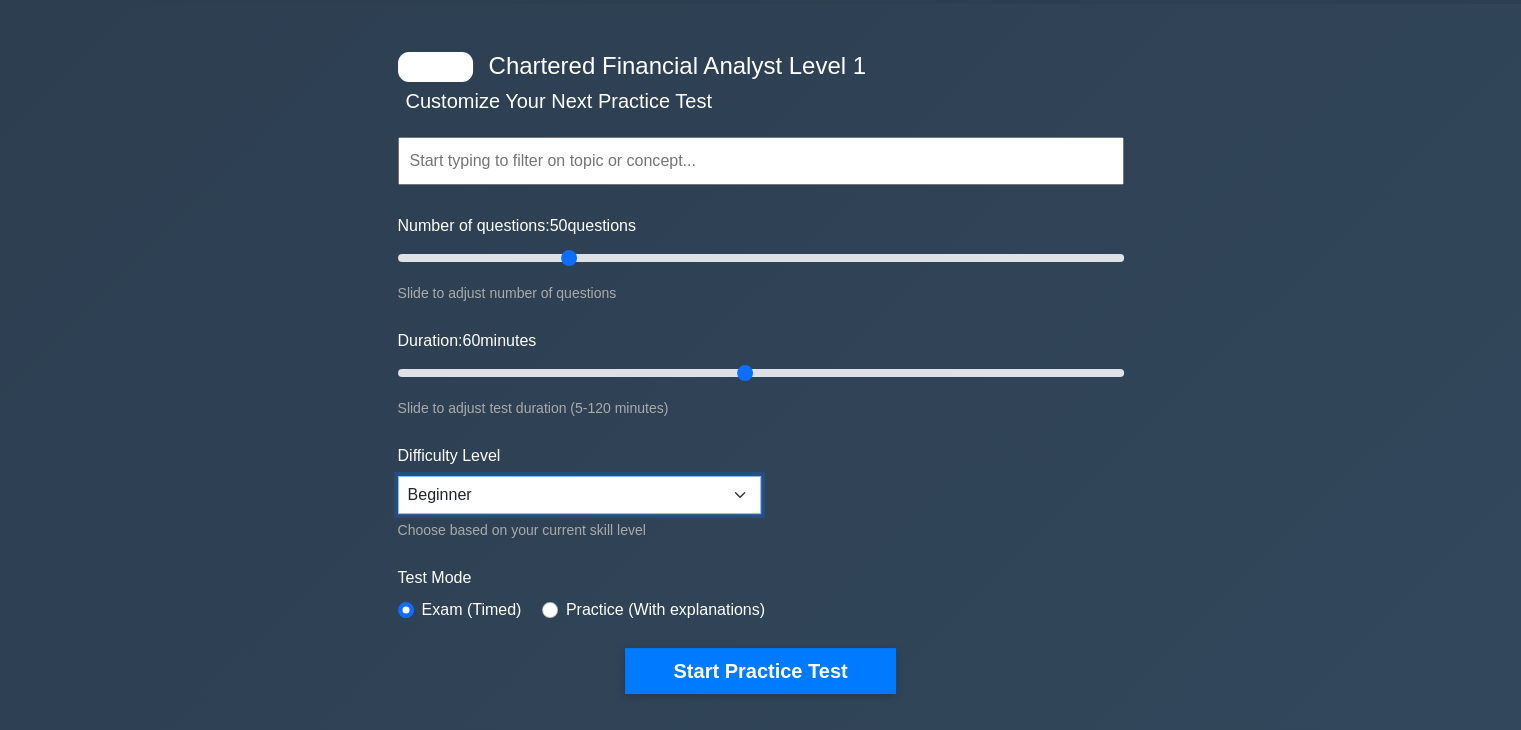 click on "Beginner
Intermediate
Expert" at bounding box center (579, 495) 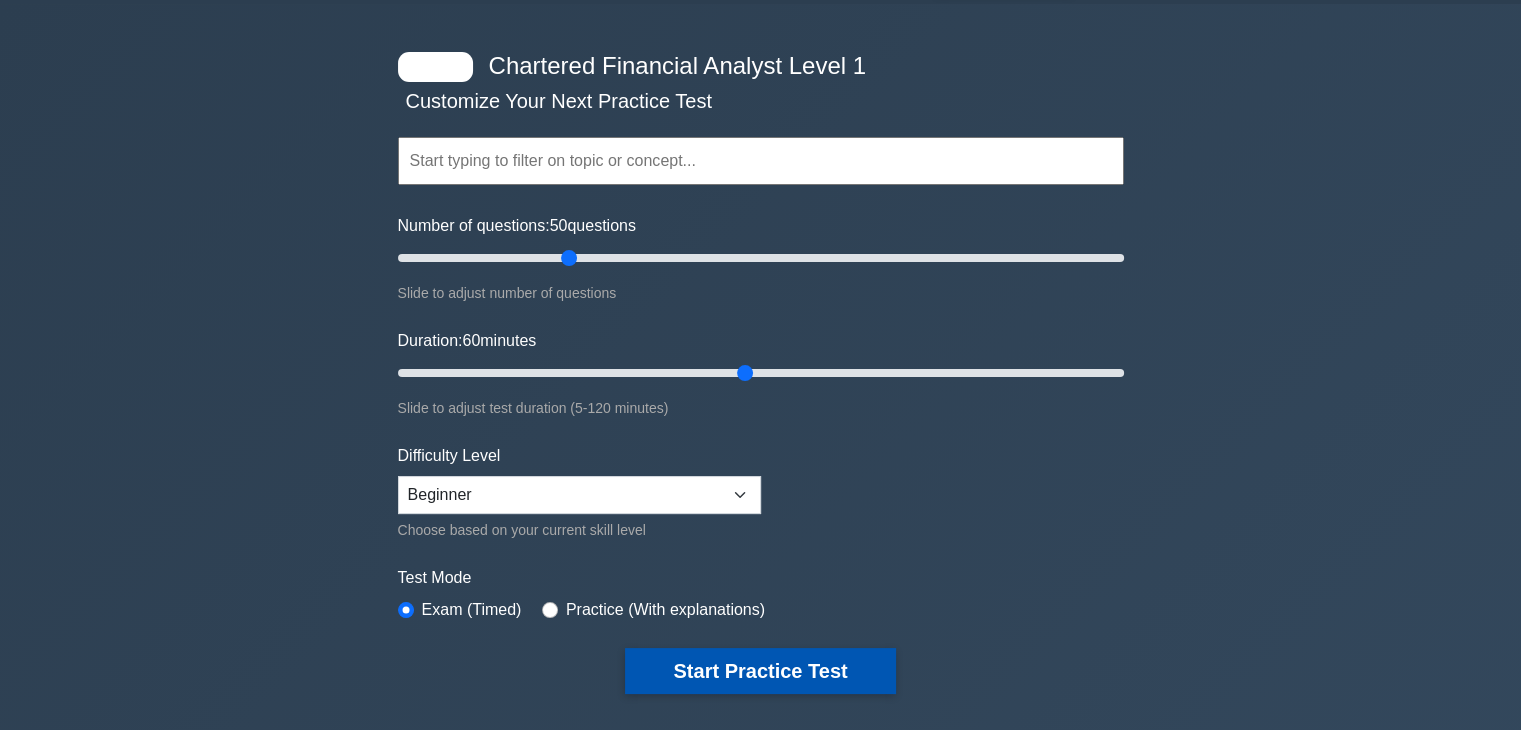 click on "Start Practice Test" at bounding box center [760, 671] 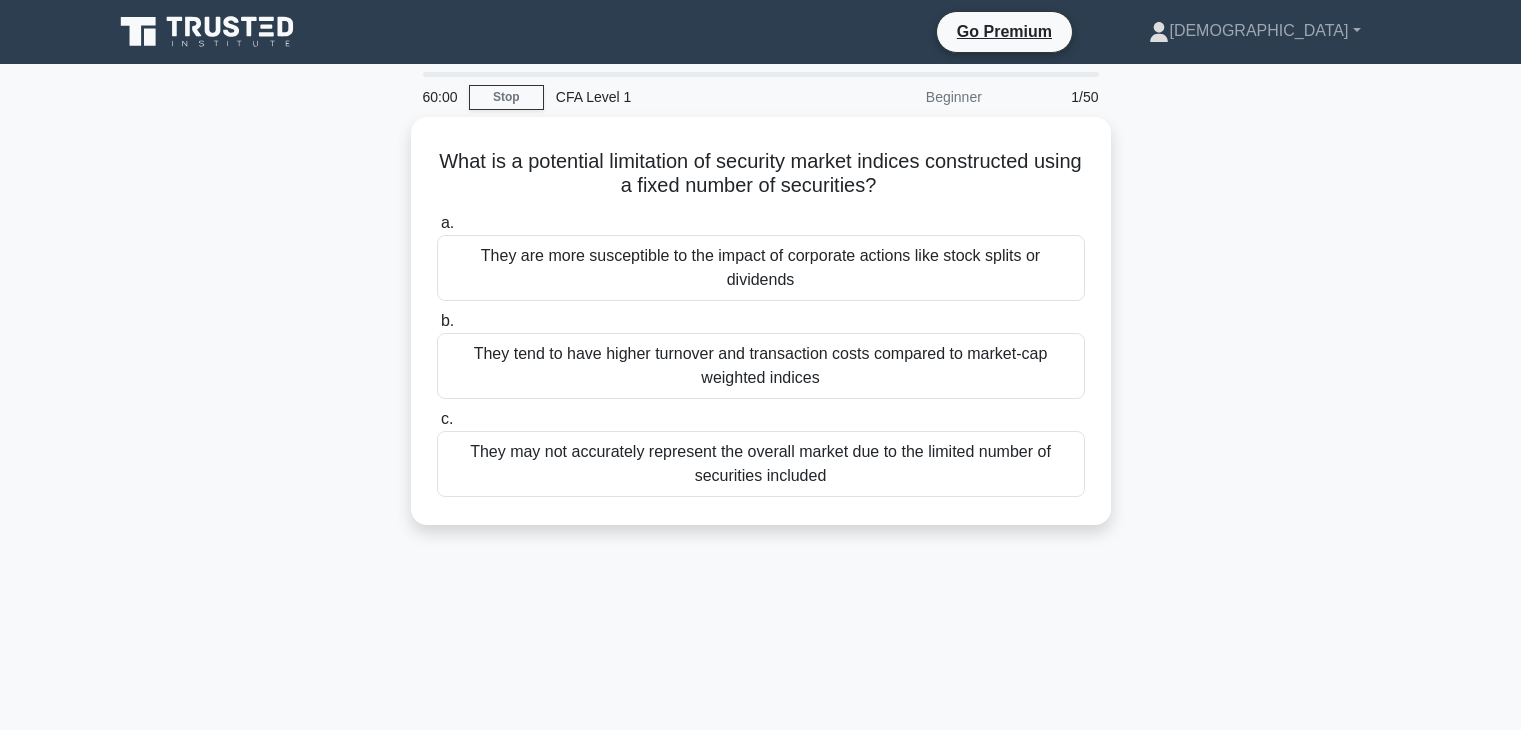 scroll, scrollTop: 0, scrollLeft: 0, axis: both 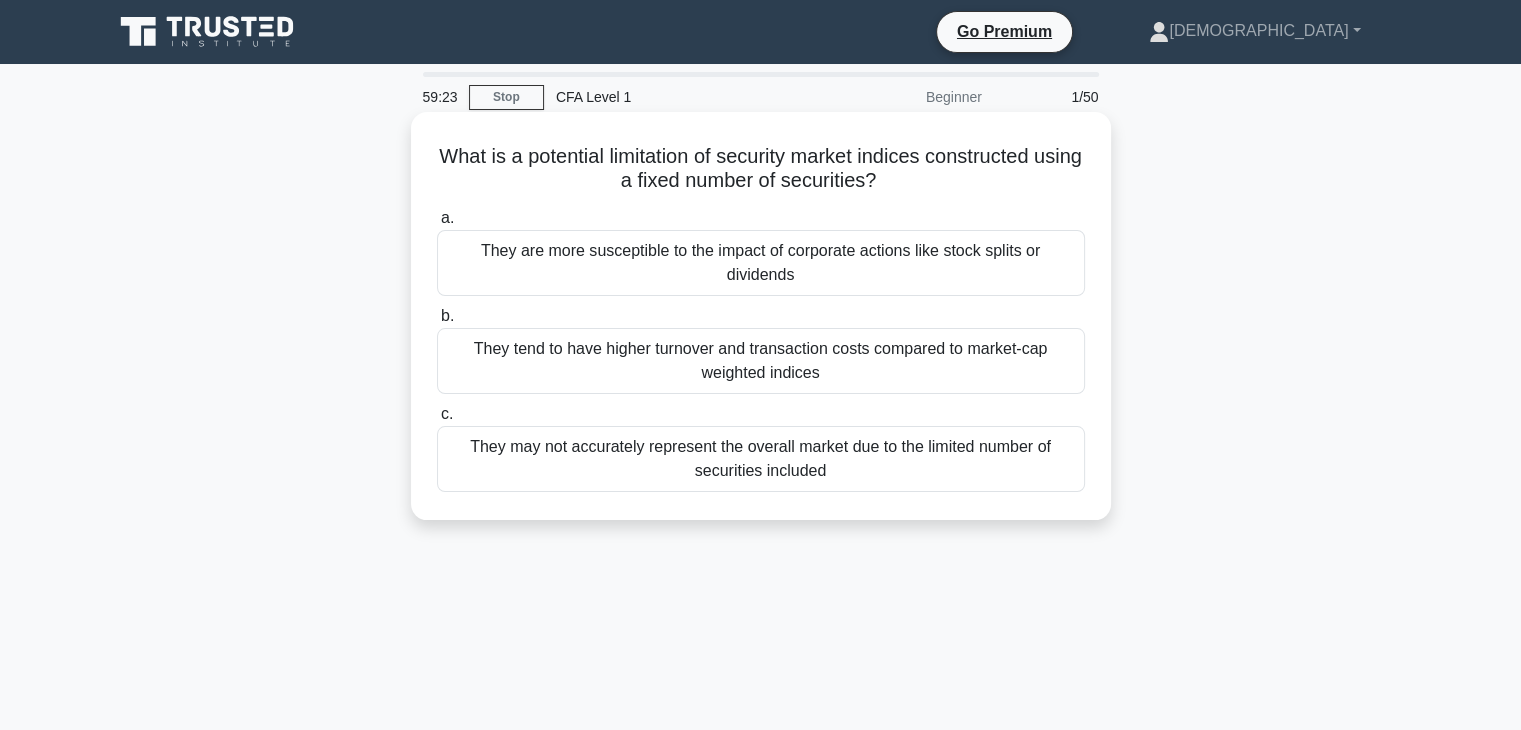 click on "They tend to have higher turnover and transaction costs compared to market-cap weighted indices" at bounding box center (761, 361) 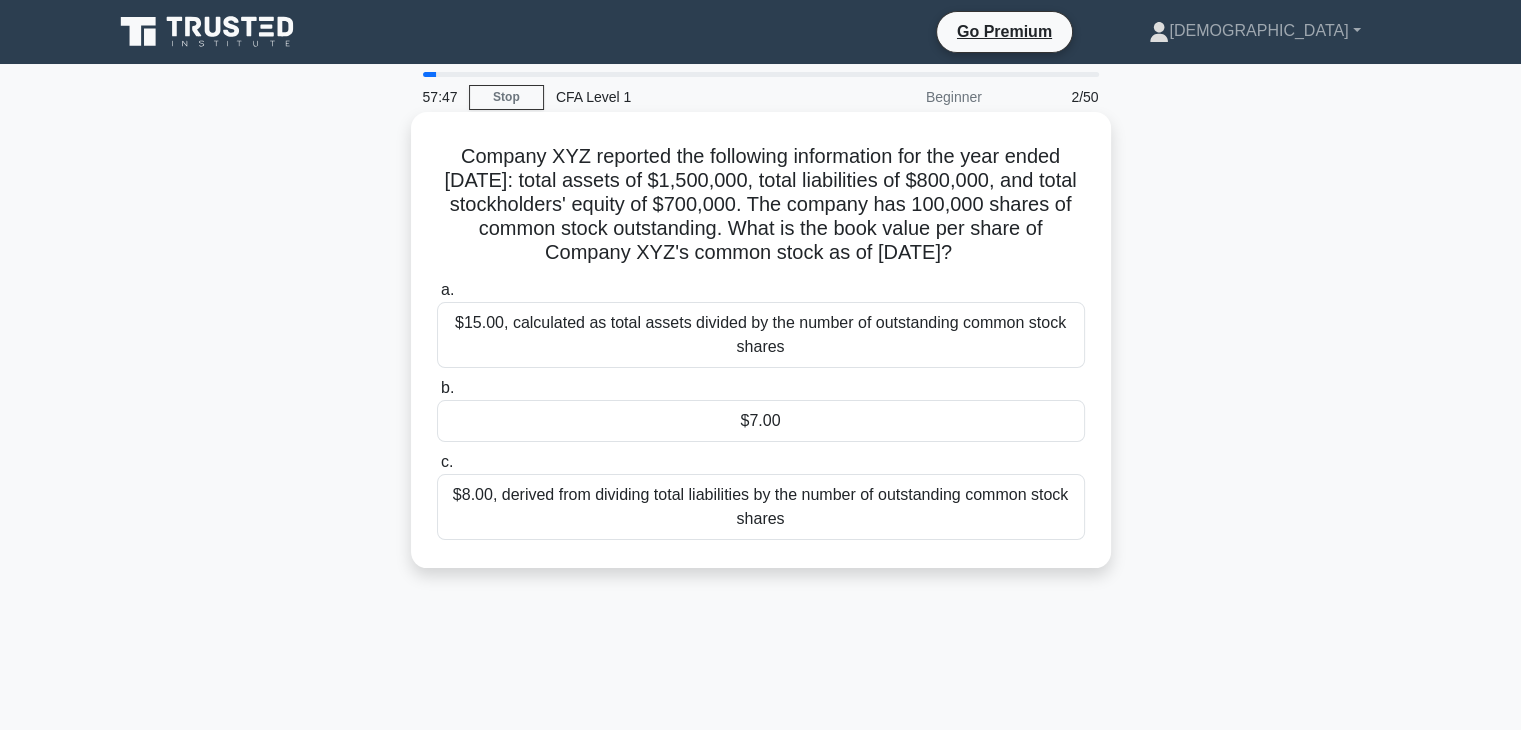 click on "$7.00" at bounding box center (761, 421) 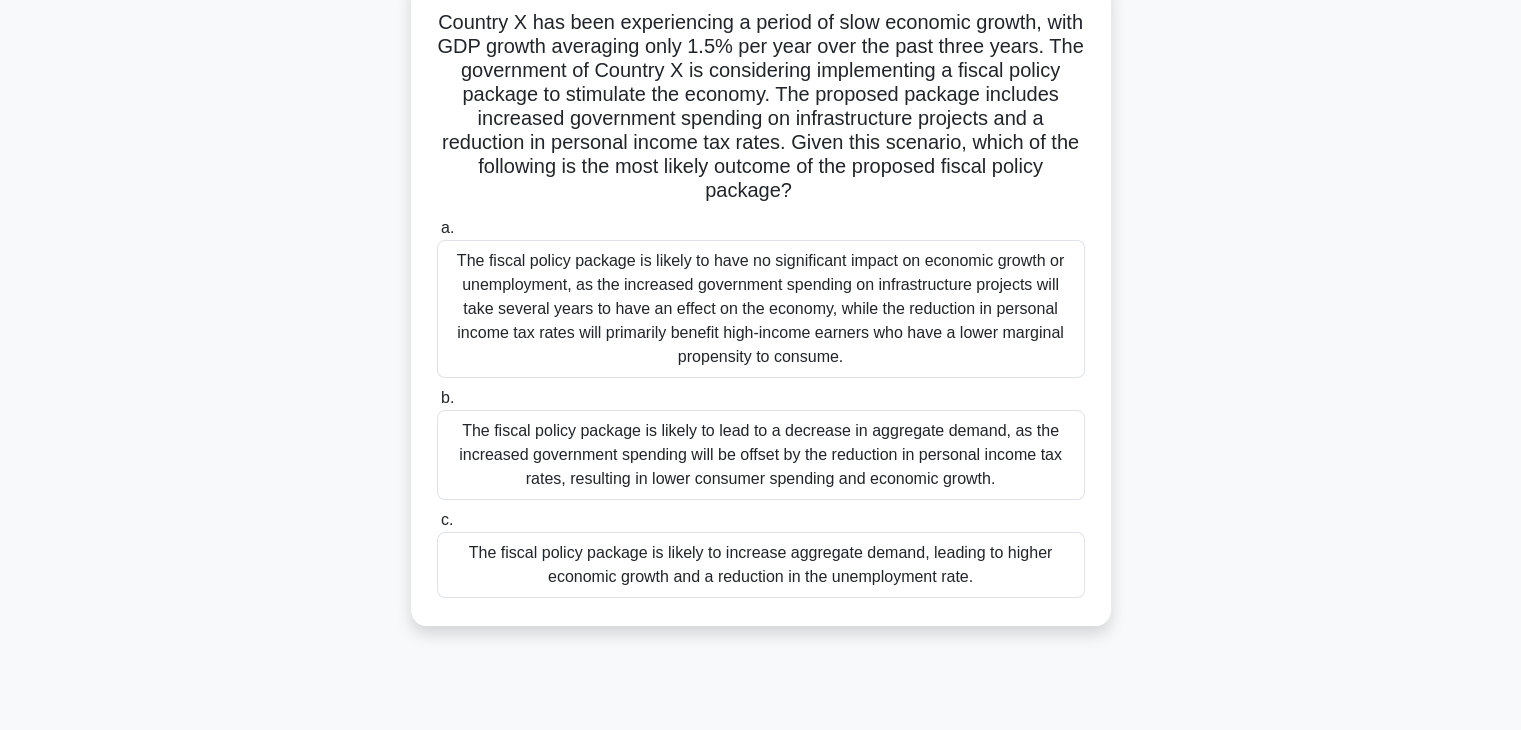 scroll, scrollTop: 136, scrollLeft: 0, axis: vertical 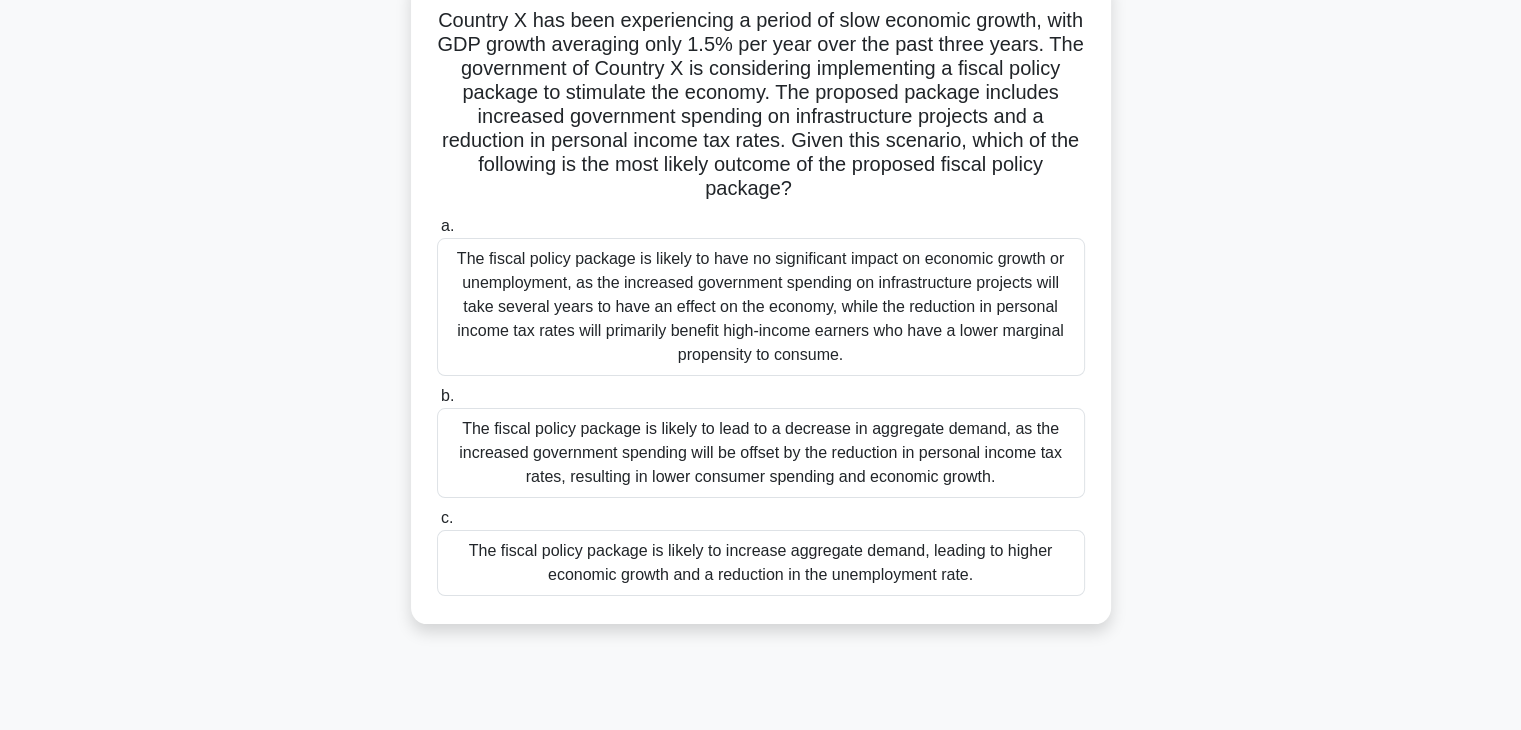 click on "The fiscal policy package is likely to have no significant impact on economic growth or unemployment, as the increased government spending on infrastructure projects will take several years to have an effect on the economy, while the reduction in personal income tax rates will primarily benefit high-income earners who have a lower marginal propensity to consume." at bounding box center [761, 307] 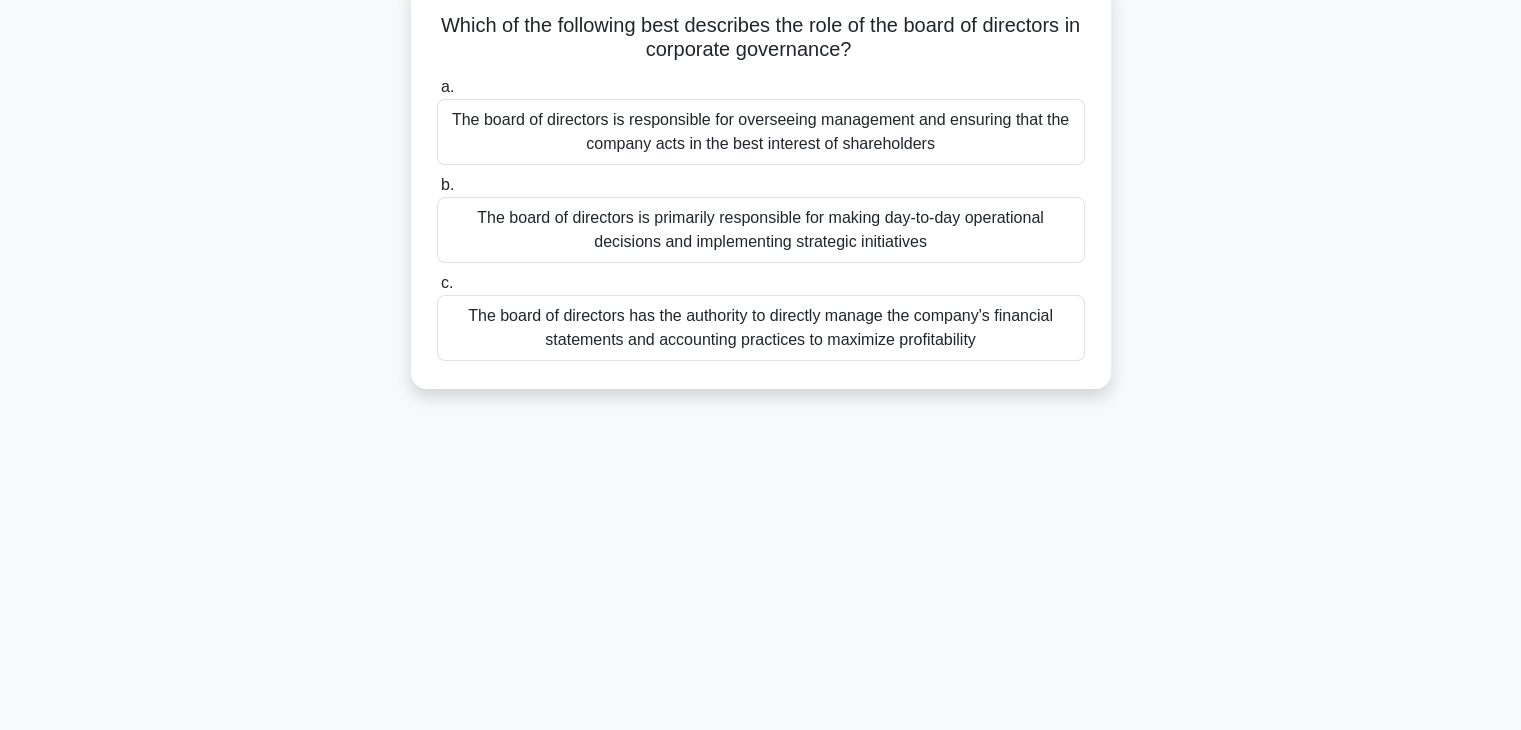 scroll, scrollTop: 0, scrollLeft: 0, axis: both 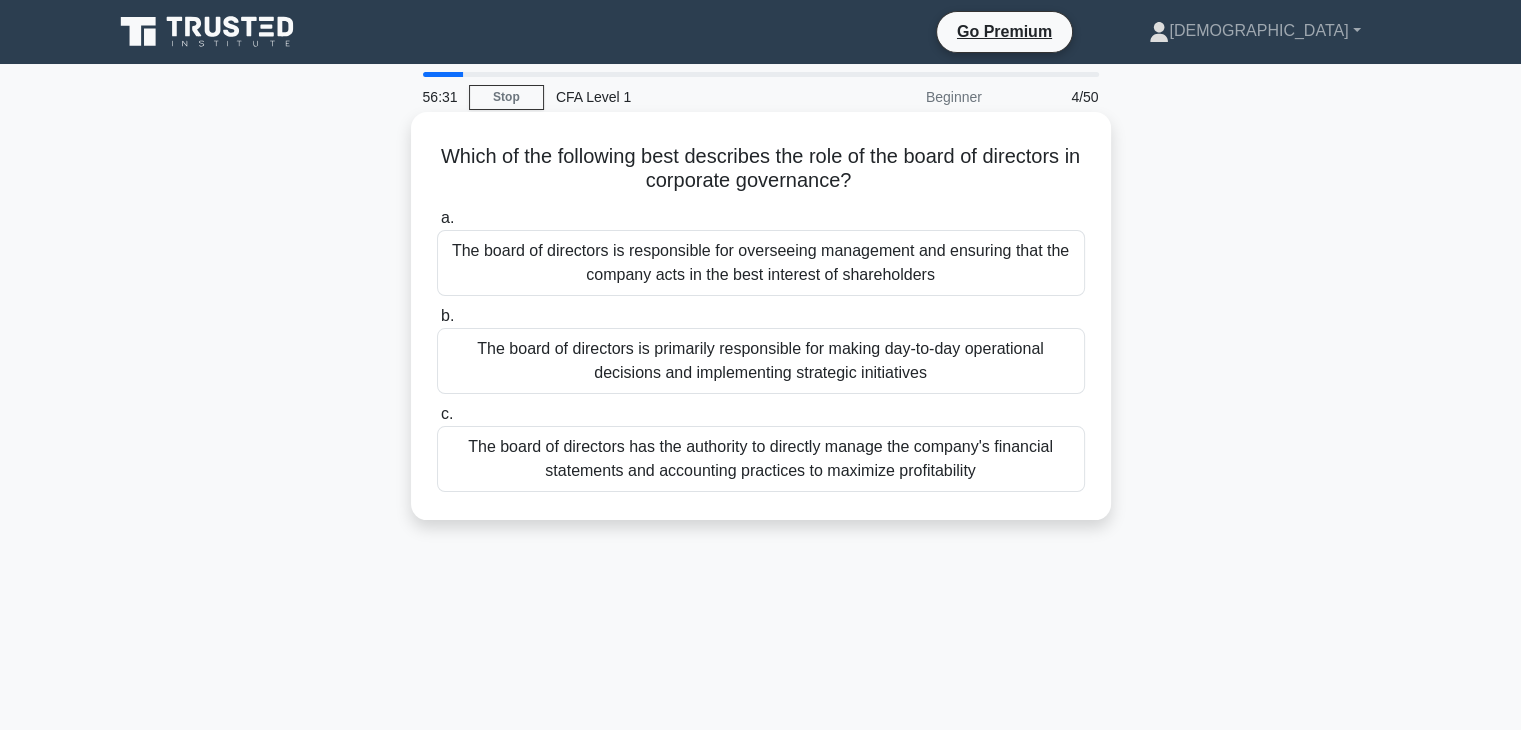 click on "The board of directors is responsible for overseeing management and ensuring that the company acts in the best interest of shareholders" at bounding box center (761, 263) 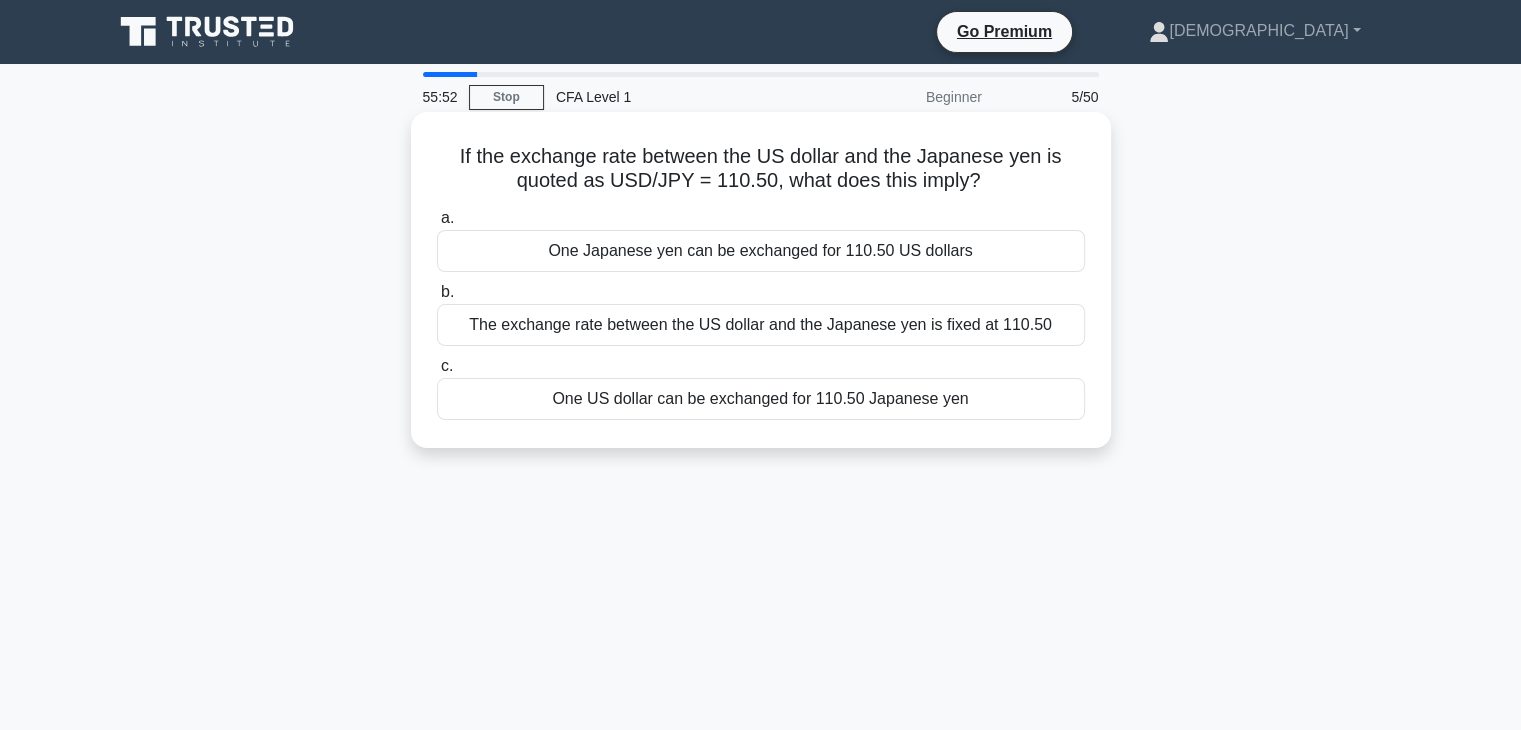 click on "One US dollar can be exchanged for 110.50 Japanese yen" at bounding box center (761, 399) 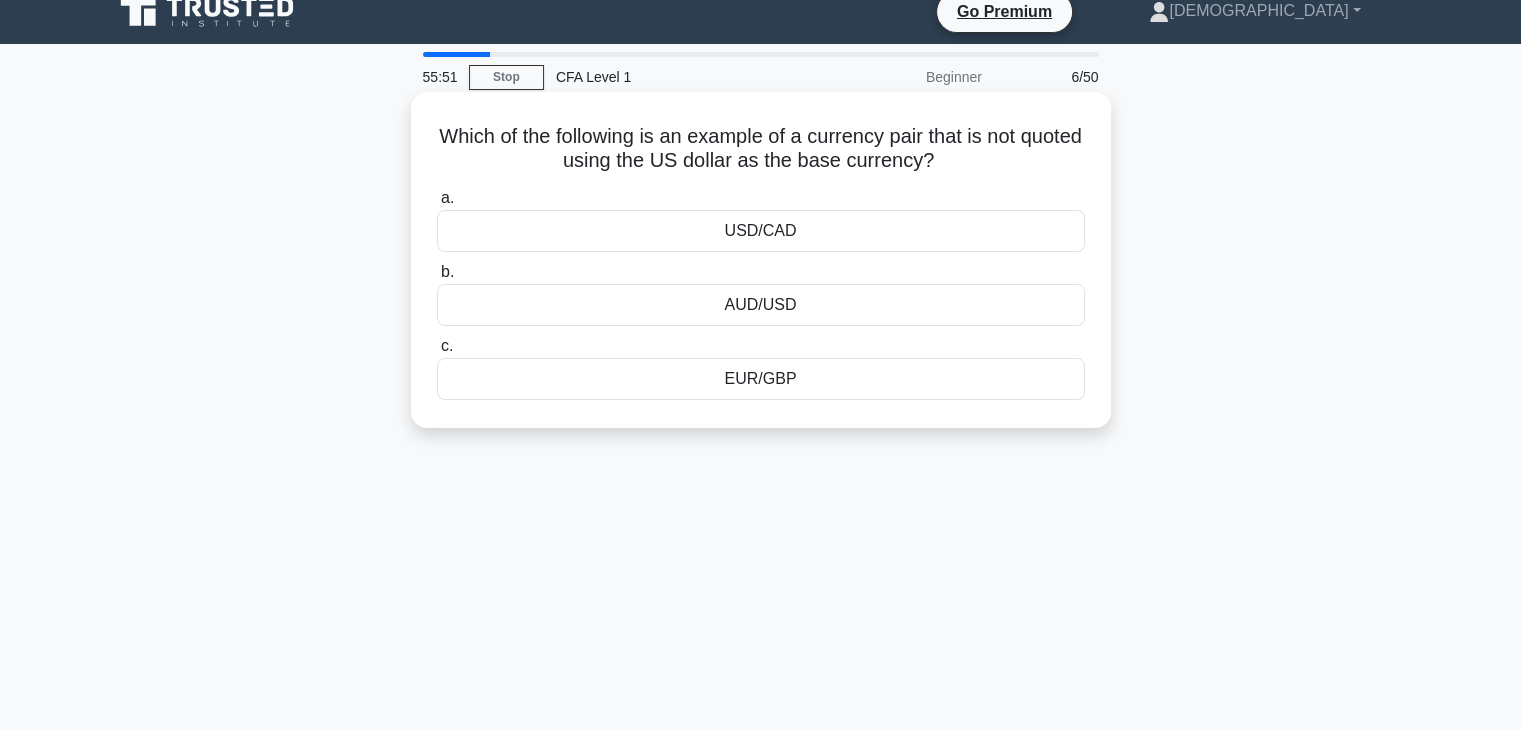 scroll, scrollTop: 23, scrollLeft: 0, axis: vertical 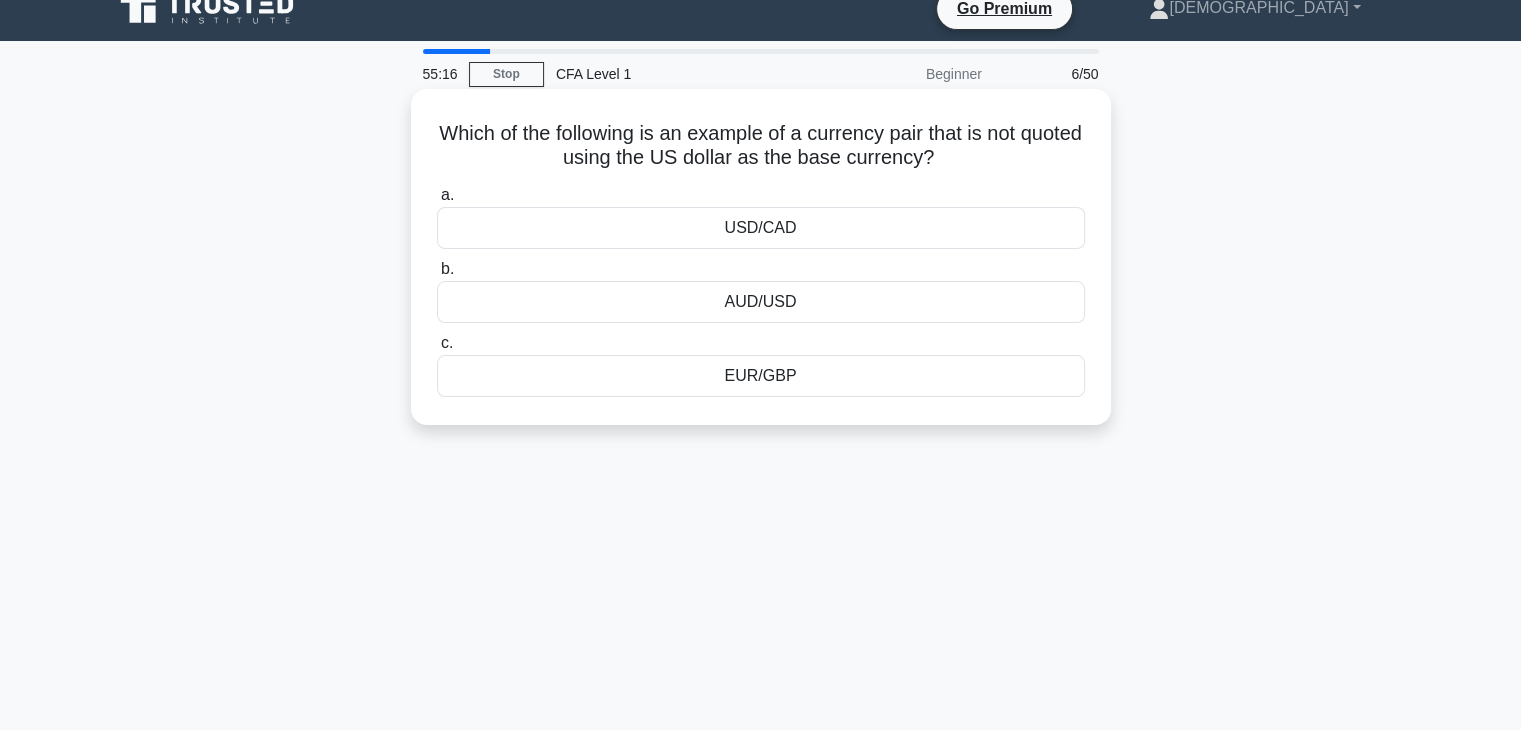 click on "USD/CAD" at bounding box center (761, 228) 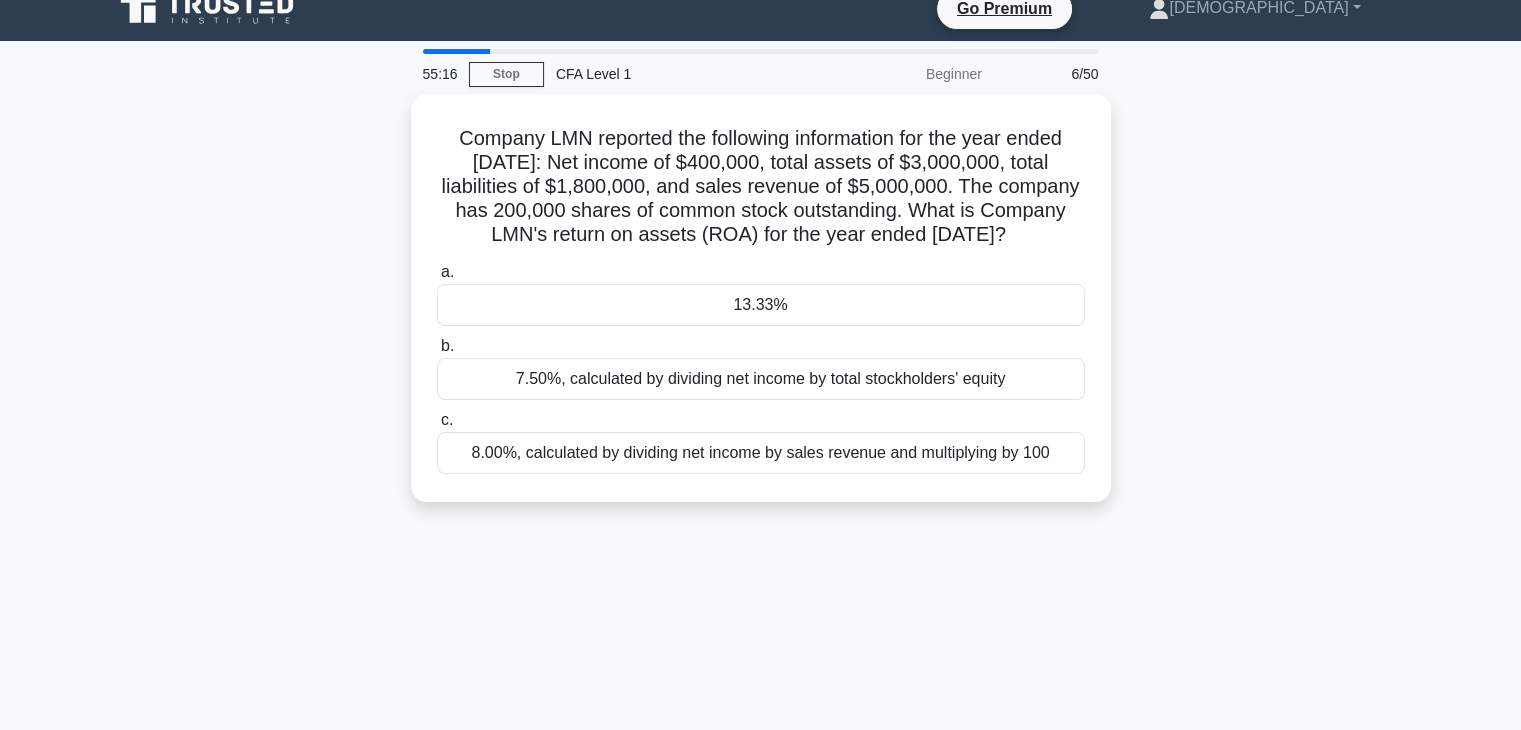 scroll, scrollTop: 0, scrollLeft: 0, axis: both 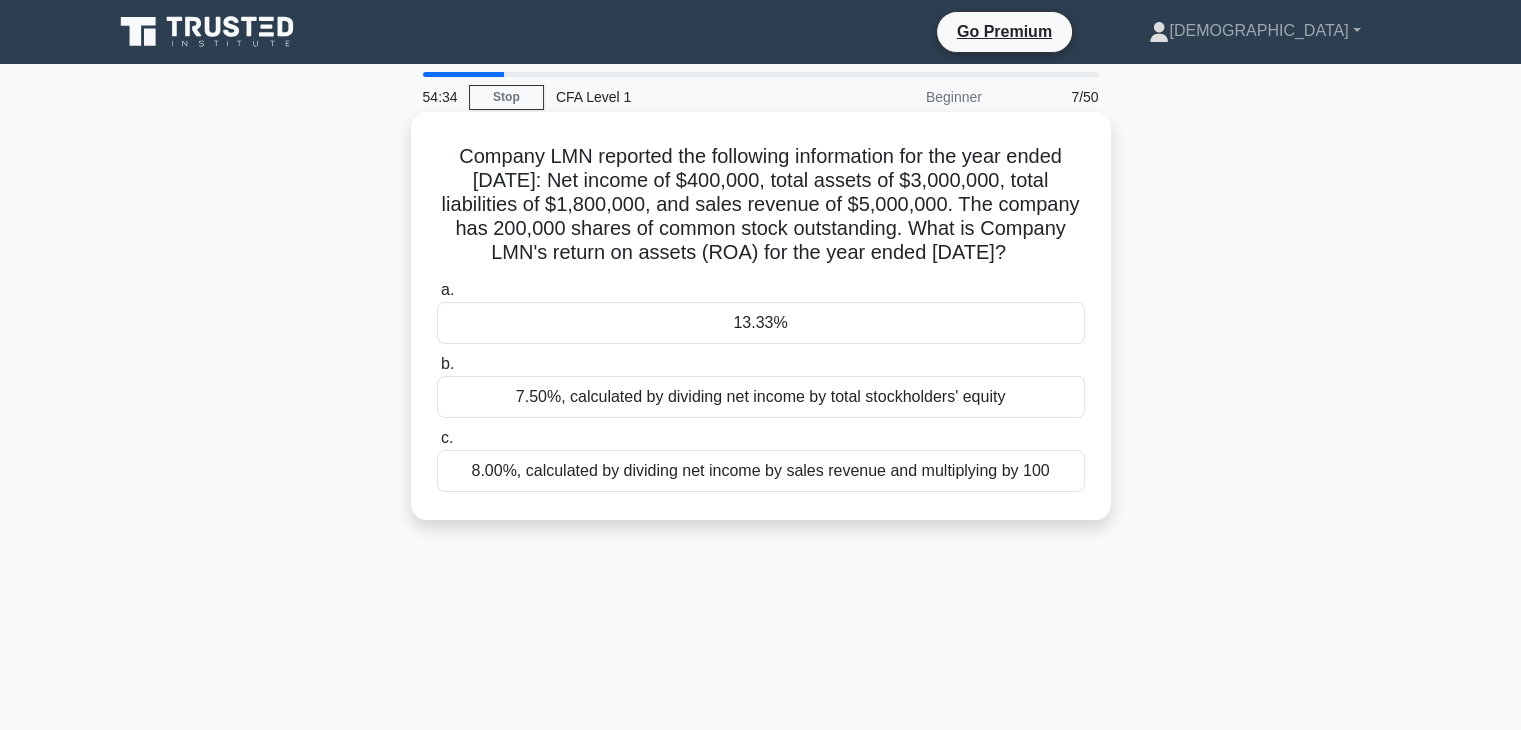 click on "13.33%" at bounding box center (761, 323) 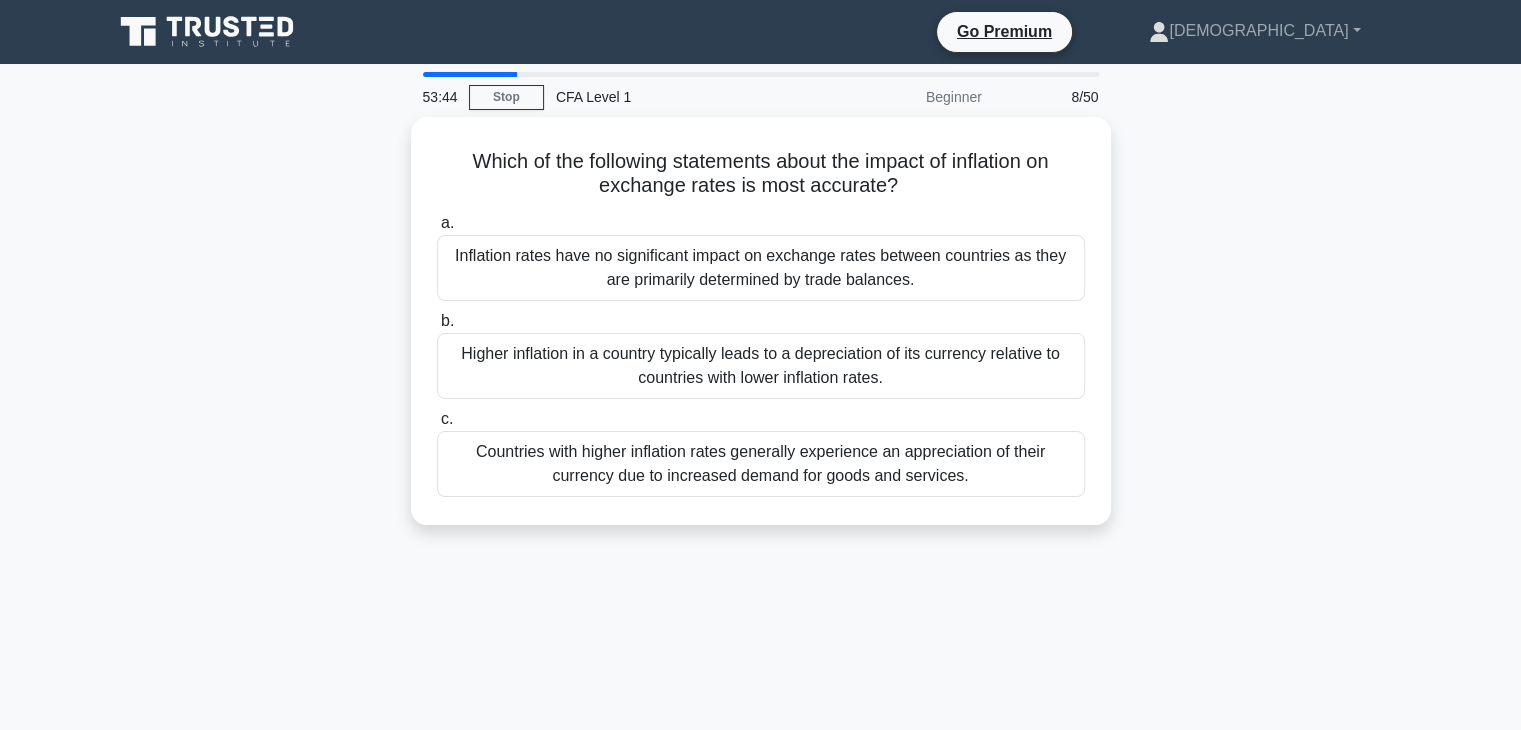 click on "Higher inflation in a country typically leads to a depreciation of its currency relative to countries with lower inflation rates." at bounding box center (761, 366) 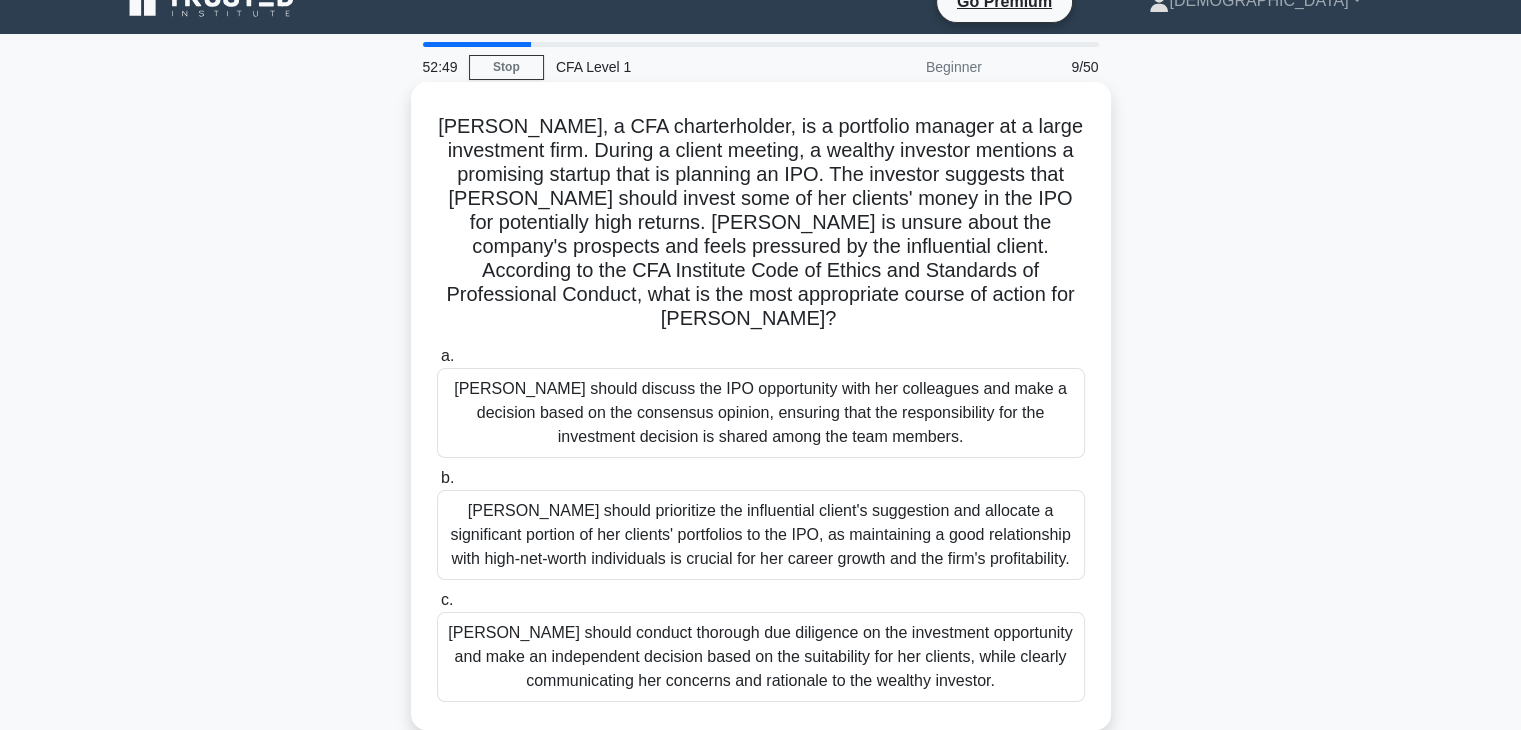 scroll, scrollTop: 31, scrollLeft: 0, axis: vertical 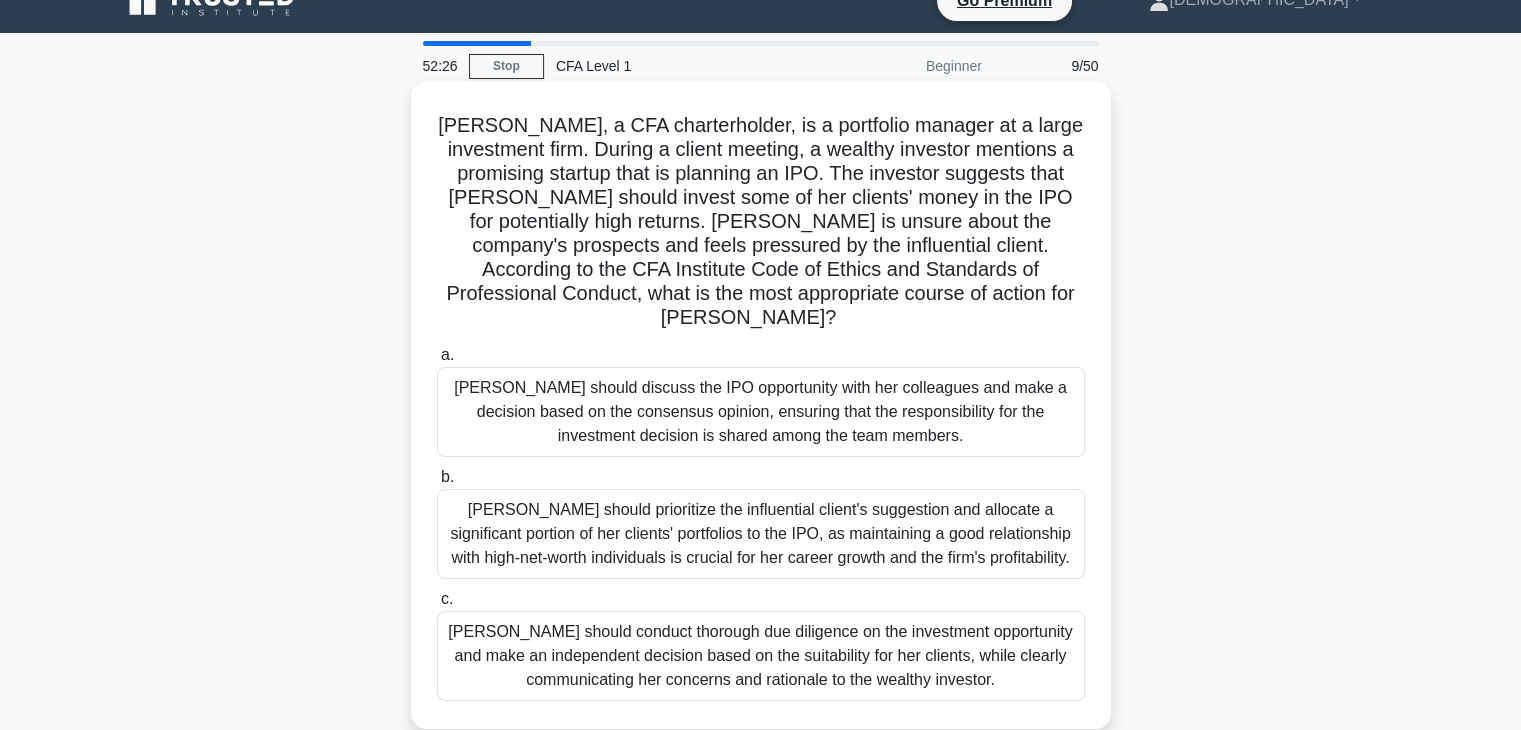 click on "[PERSON_NAME] should conduct thorough due diligence on the investment opportunity and make an independent decision based on the suitability for her clients, while clearly communicating her concerns and rationale to the wealthy investor." at bounding box center (761, 656) 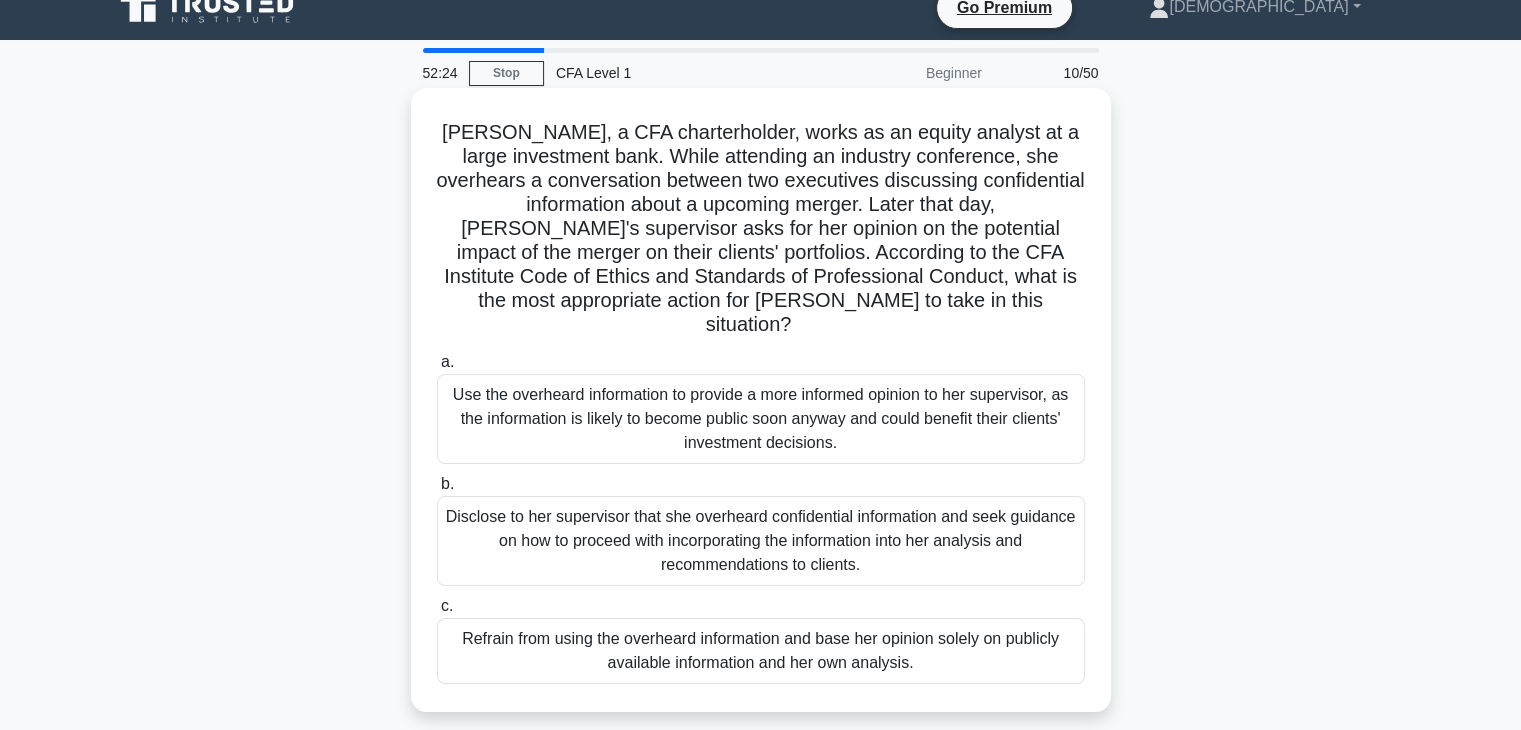 scroll, scrollTop: 0, scrollLeft: 0, axis: both 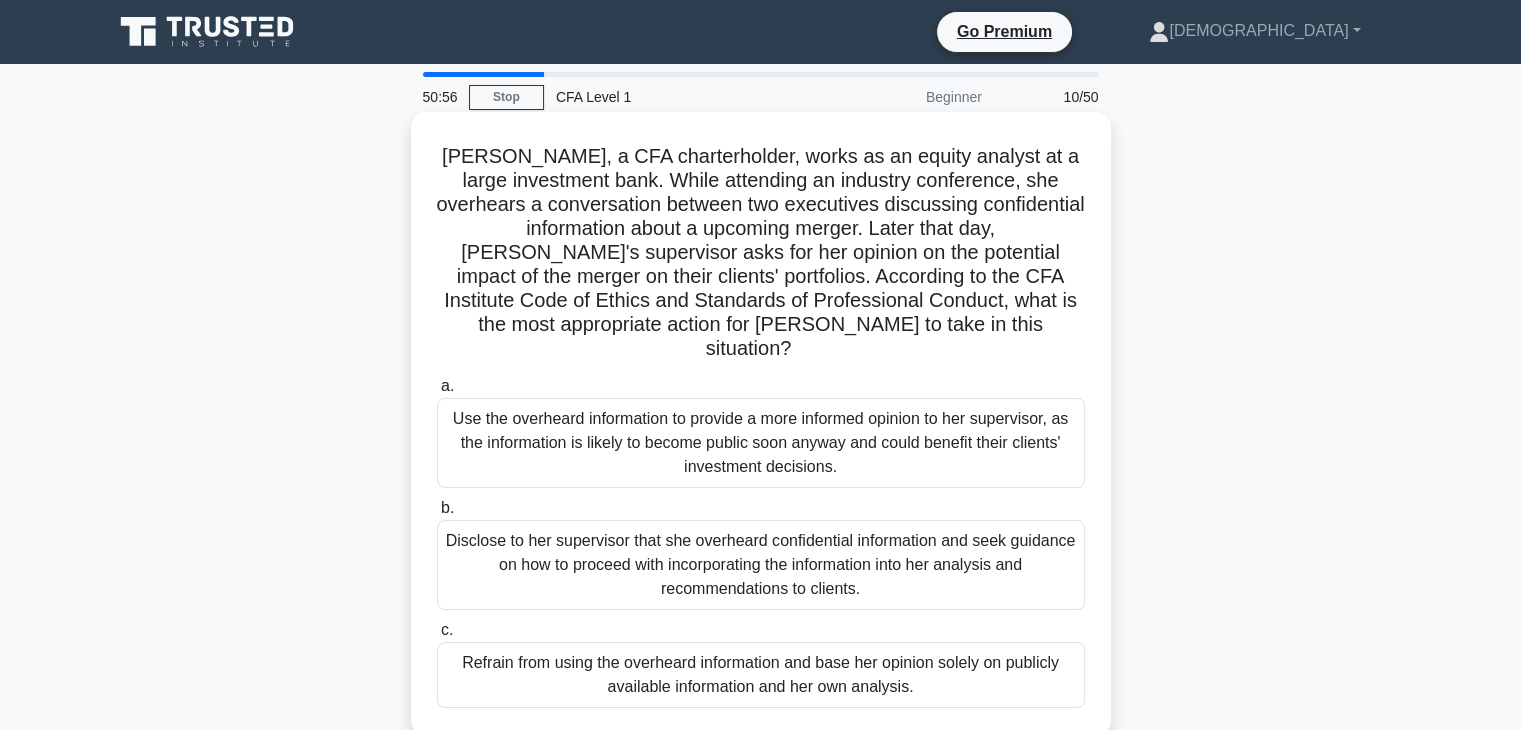 click on "Refrain from using the overheard information and base her opinion solely on publicly available information and her own analysis." at bounding box center [761, 675] 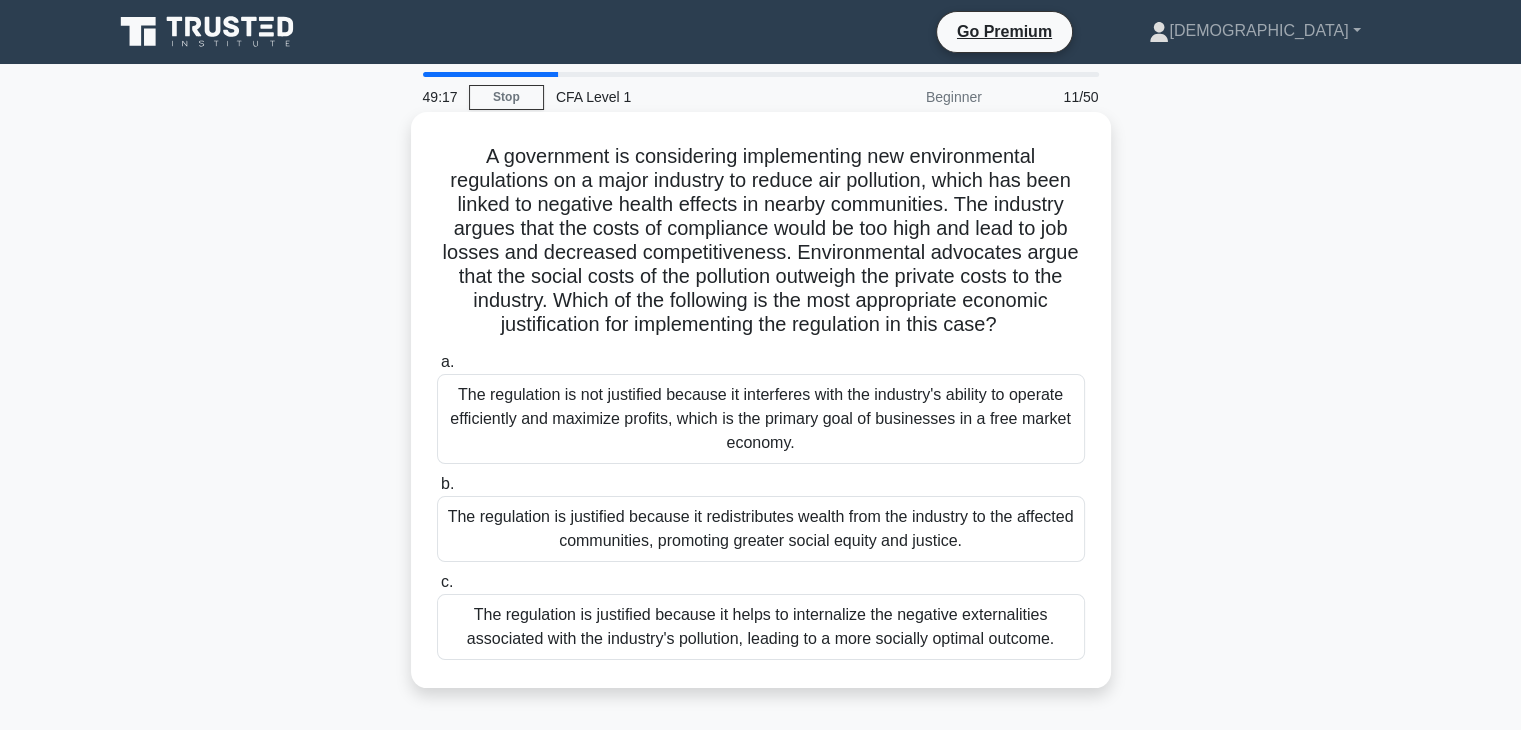 click on "The regulation is justified because it redistributes wealth from the industry to the affected communities, promoting greater social equity and justice." at bounding box center [761, 529] 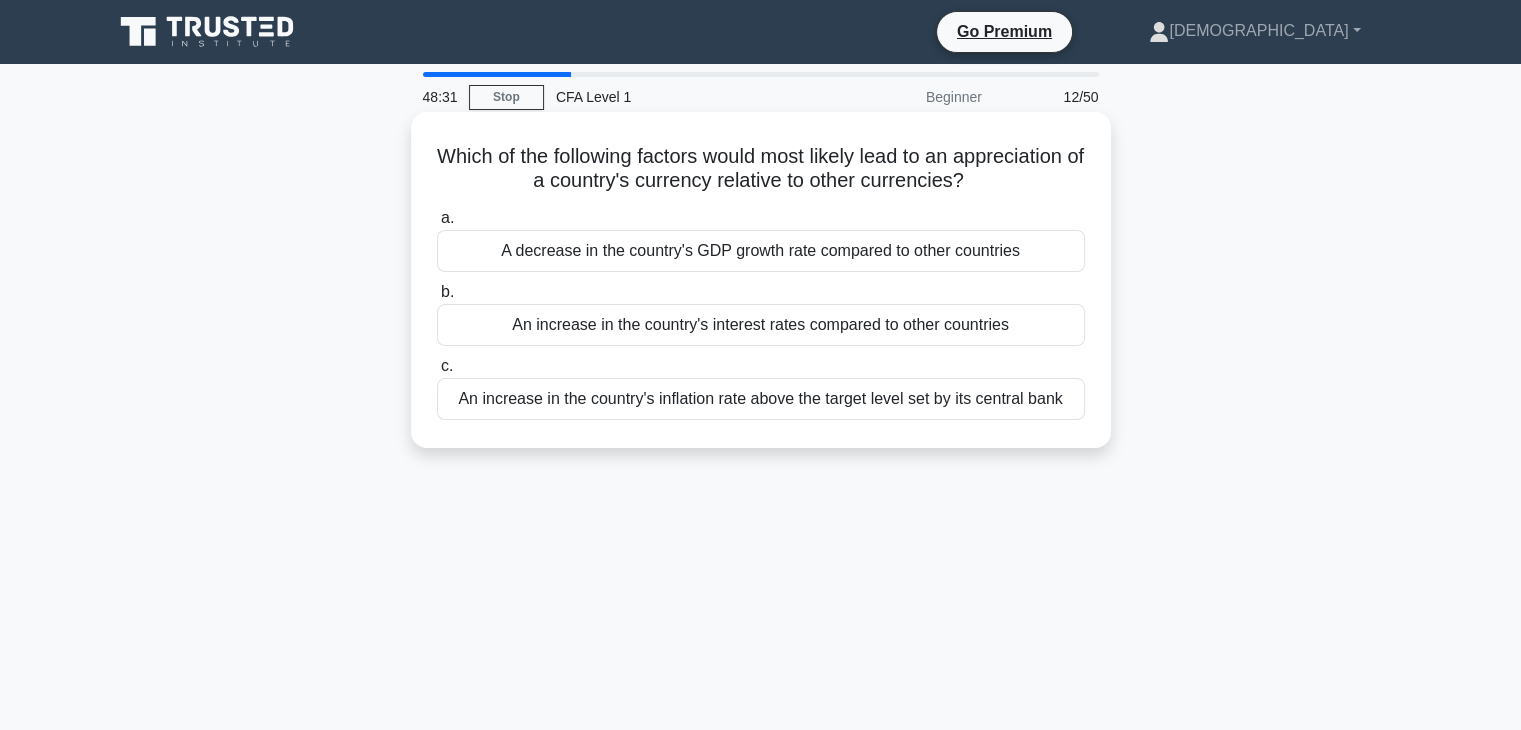 click on "An increase in the country's inflation rate above the target level set by its central bank" at bounding box center [761, 399] 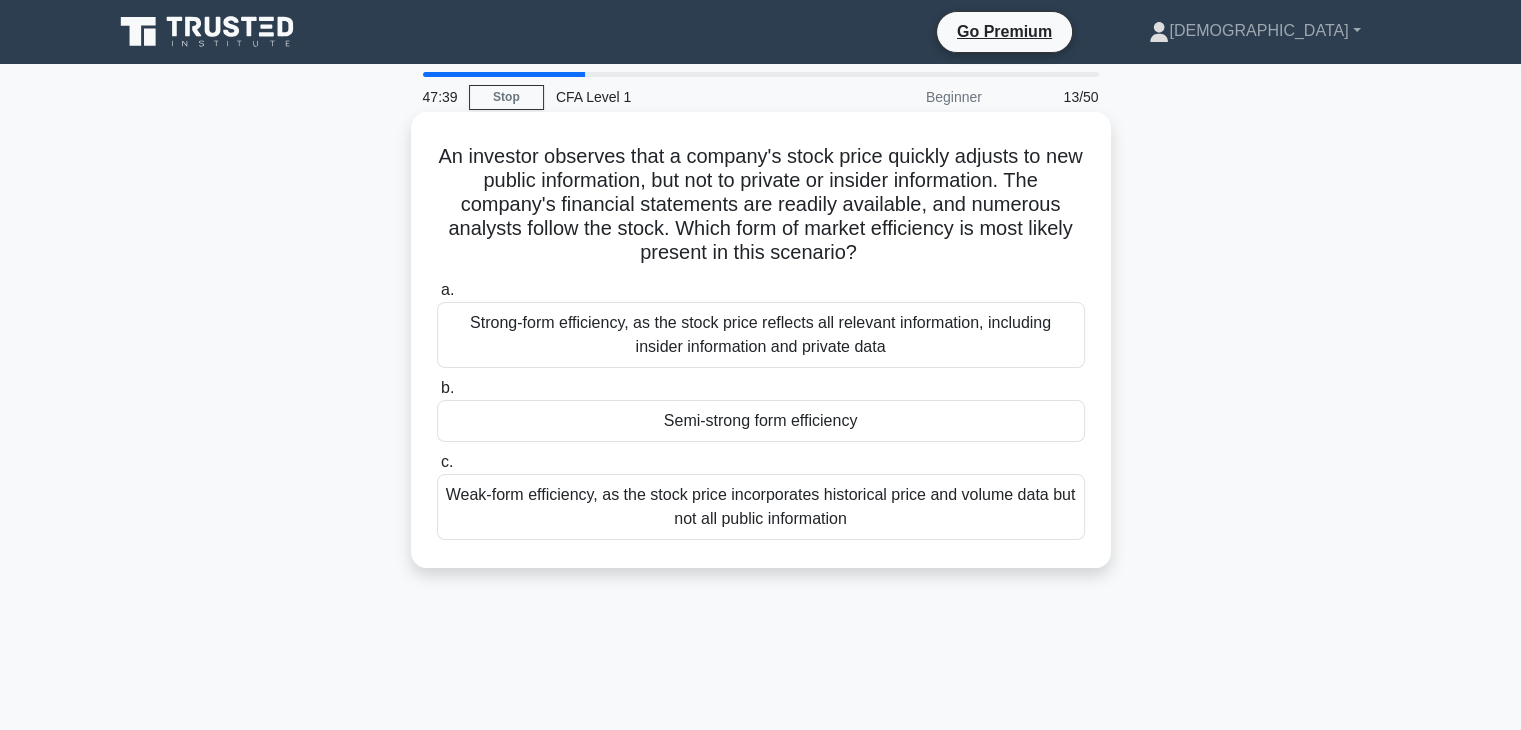 click on "Weak-form efficiency, as the stock price incorporates historical price and volume data but not all public information" at bounding box center [761, 507] 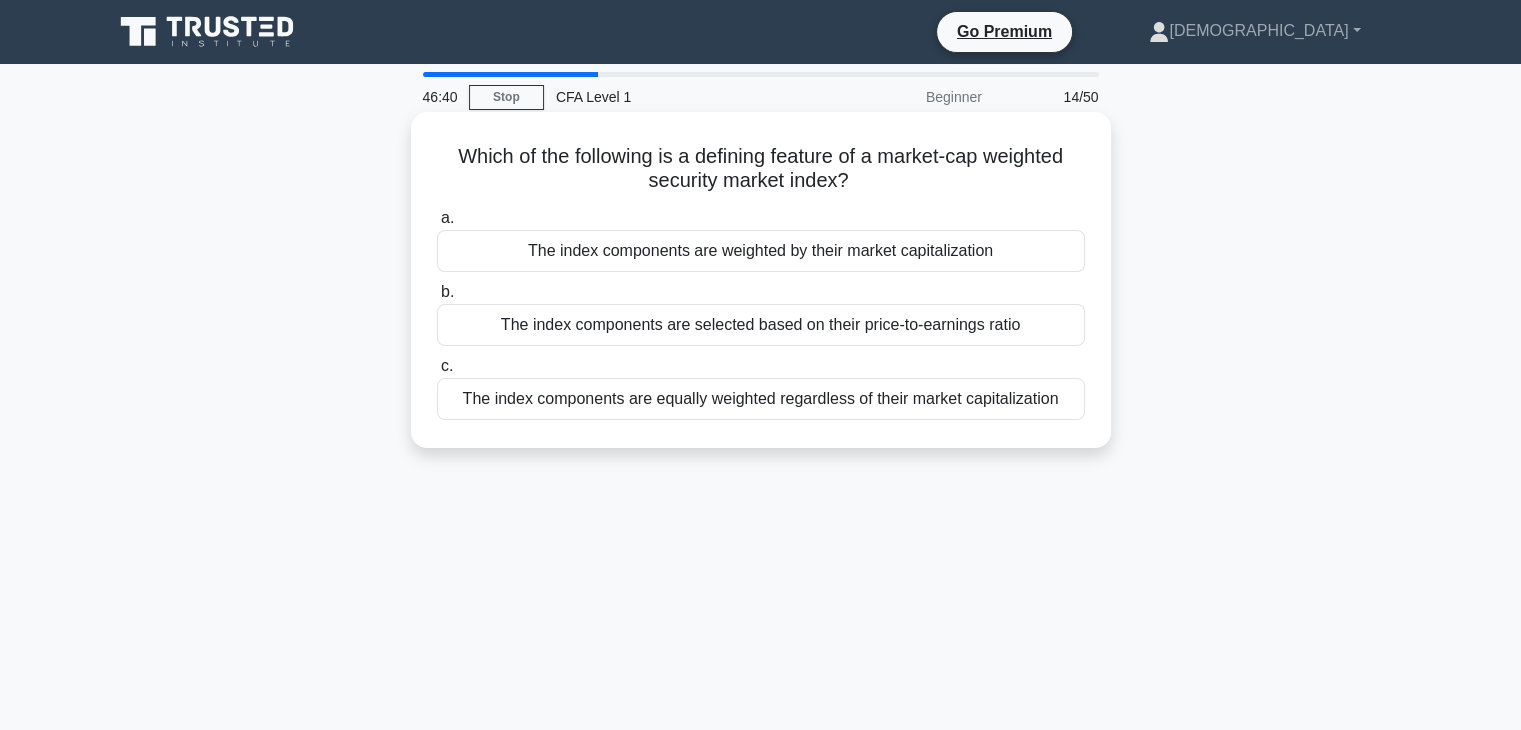 click on "The index components are weighted by their market capitalization" at bounding box center [761, 251] 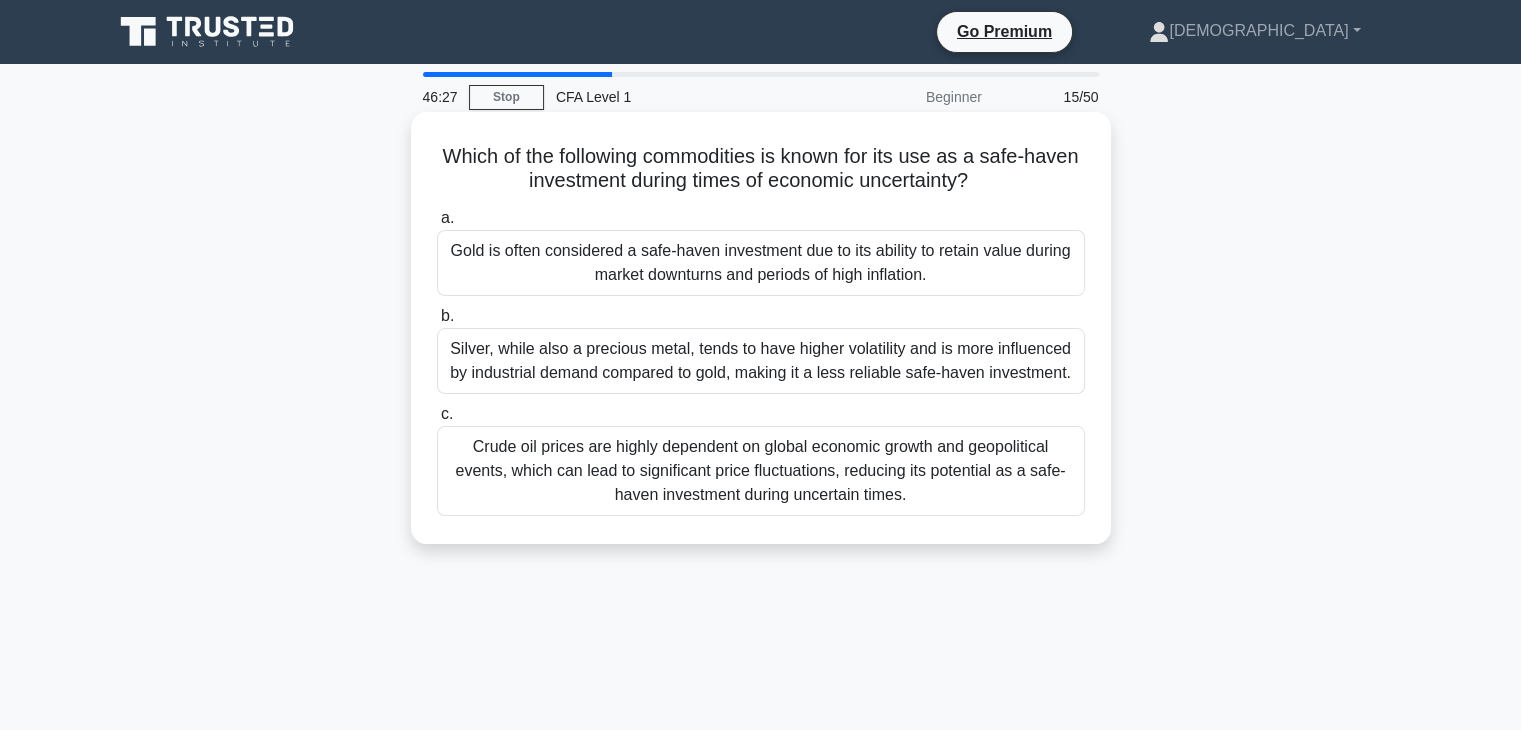 click on "Gold is often considered a safe-haven investment due to its ability to retain value during market downturns and periods of high inflation." at bounding box center [761, 263] 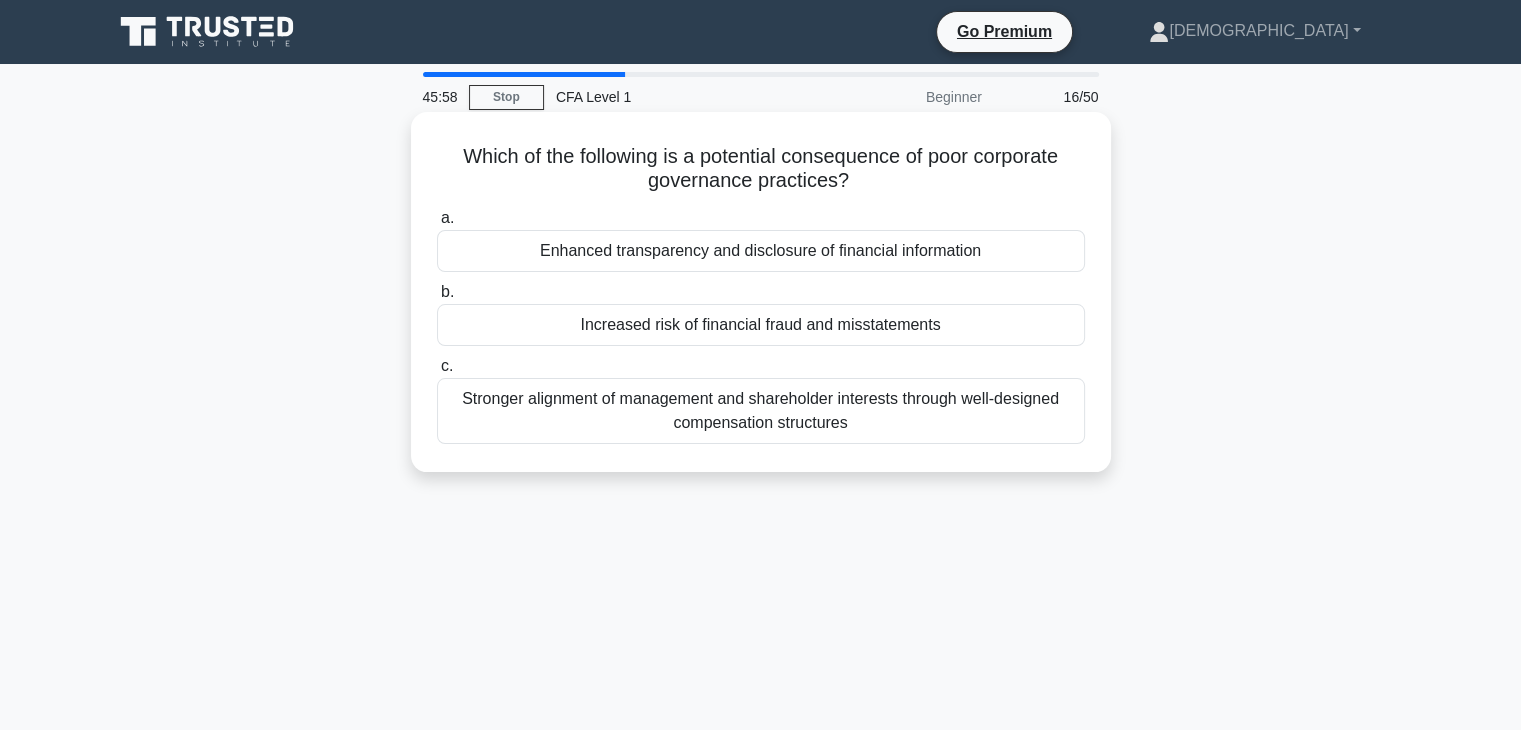 click on "Enhanced transparency and disclosure of financial information" at bounding box center [761, 251] 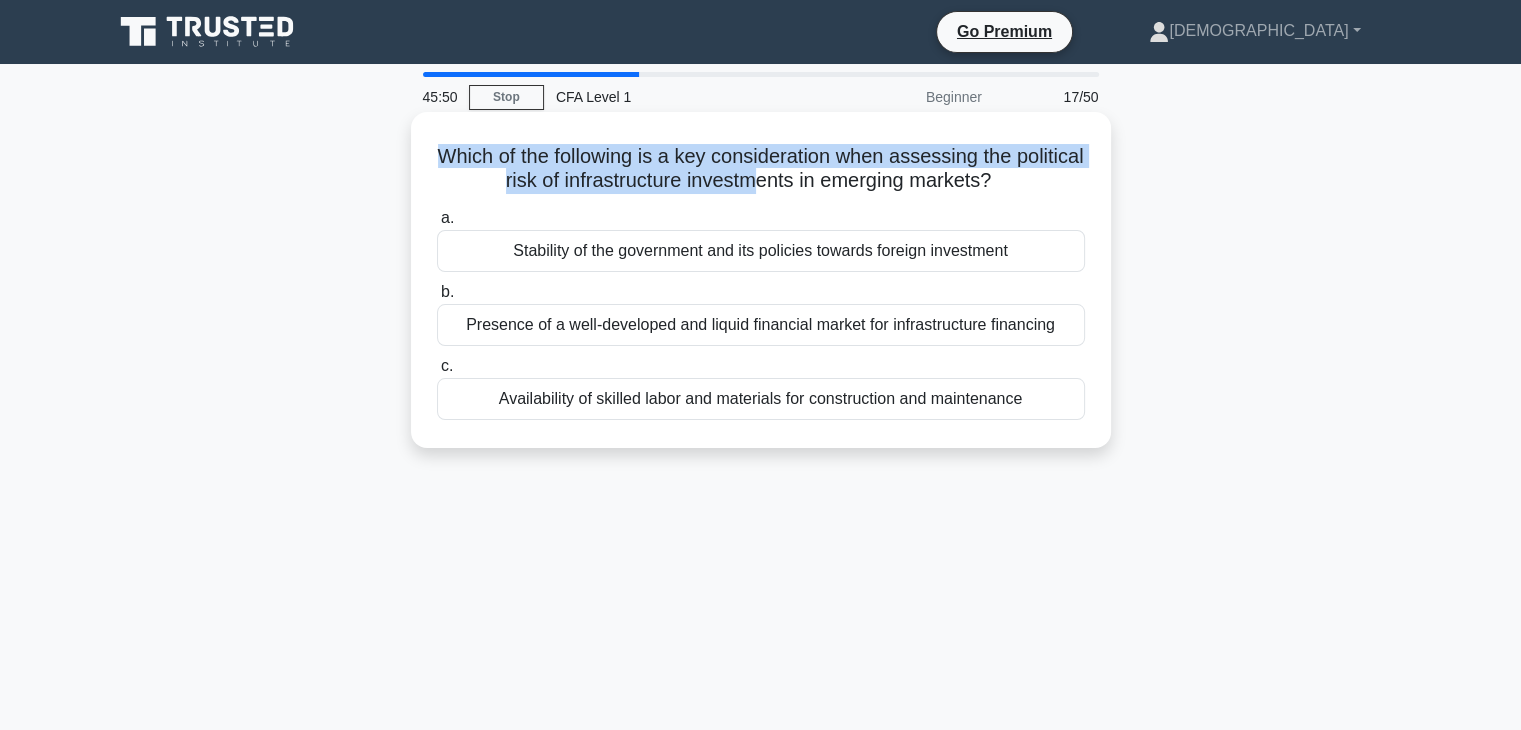 drag, startPoint x: 453, startPoint y: 164, endPoint x: 792, endPoint y: 171, distance: 339.07227 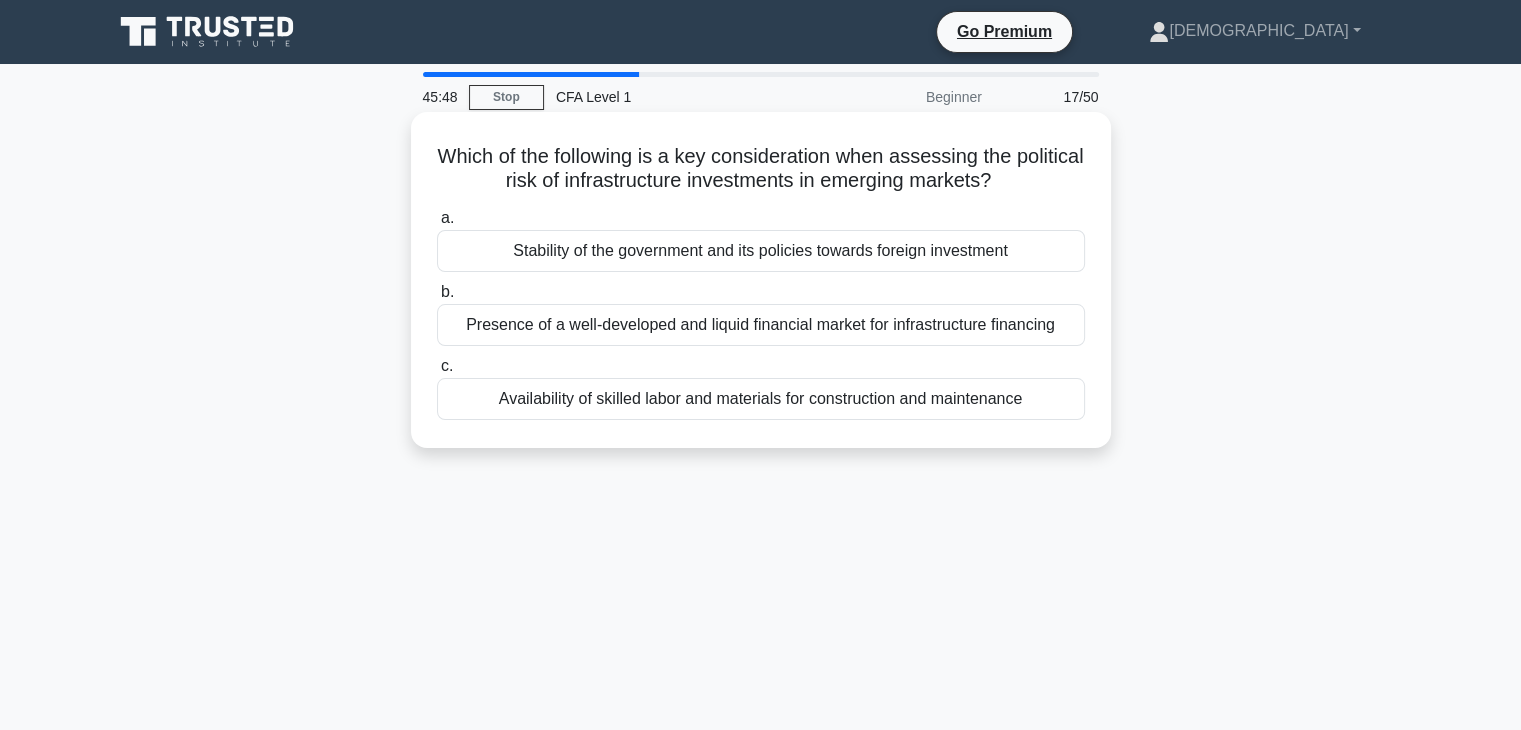 click on "Which of the following is a key consideration when assessing the political risk of infrastructure investments in emerging markets?
.spinner_0XTQ{transform-origin:center;animation:spinner_y6GP .75s linear infinite}@keyframes spinner_y6GP{100%{transform:rotate(360deg)}}" at bounding box center (761, 169) 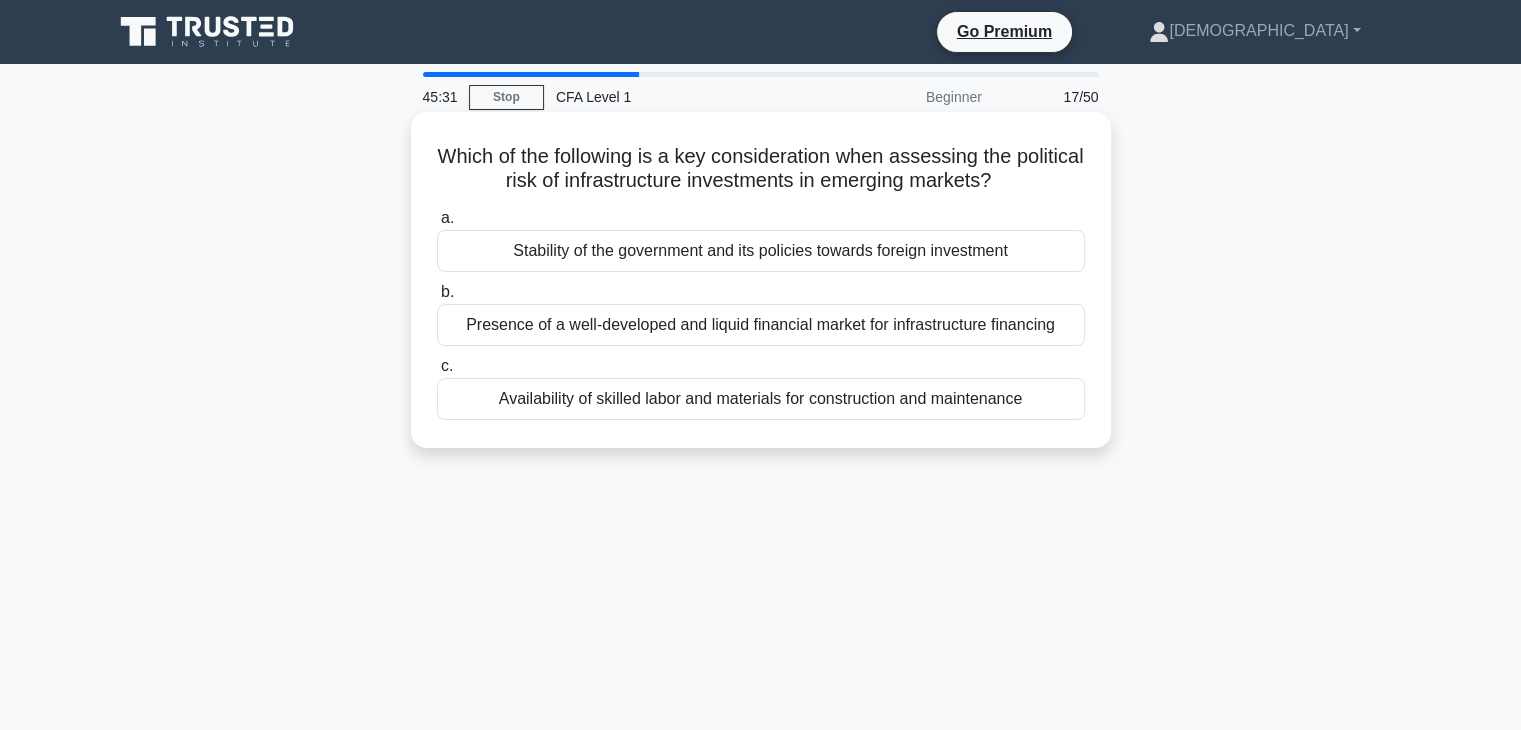 click on "Presence of a well-developed and liquid financial market for infrastructure financing" at bounding box center (761, 325) 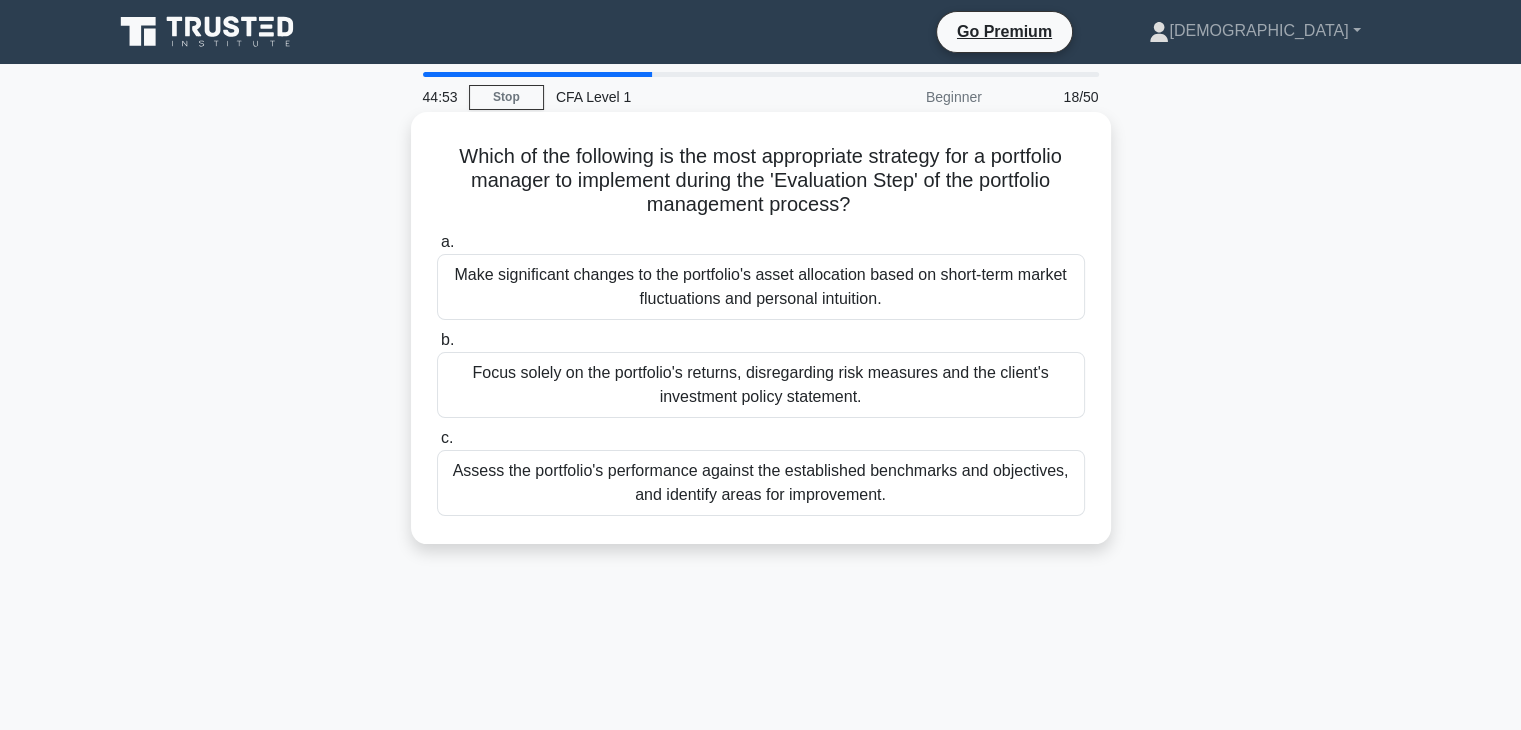 click on "Assess the portfolio's performance against the established benchmarks and objectives, and identify areas for improvement." at bounding box center [761, 483] 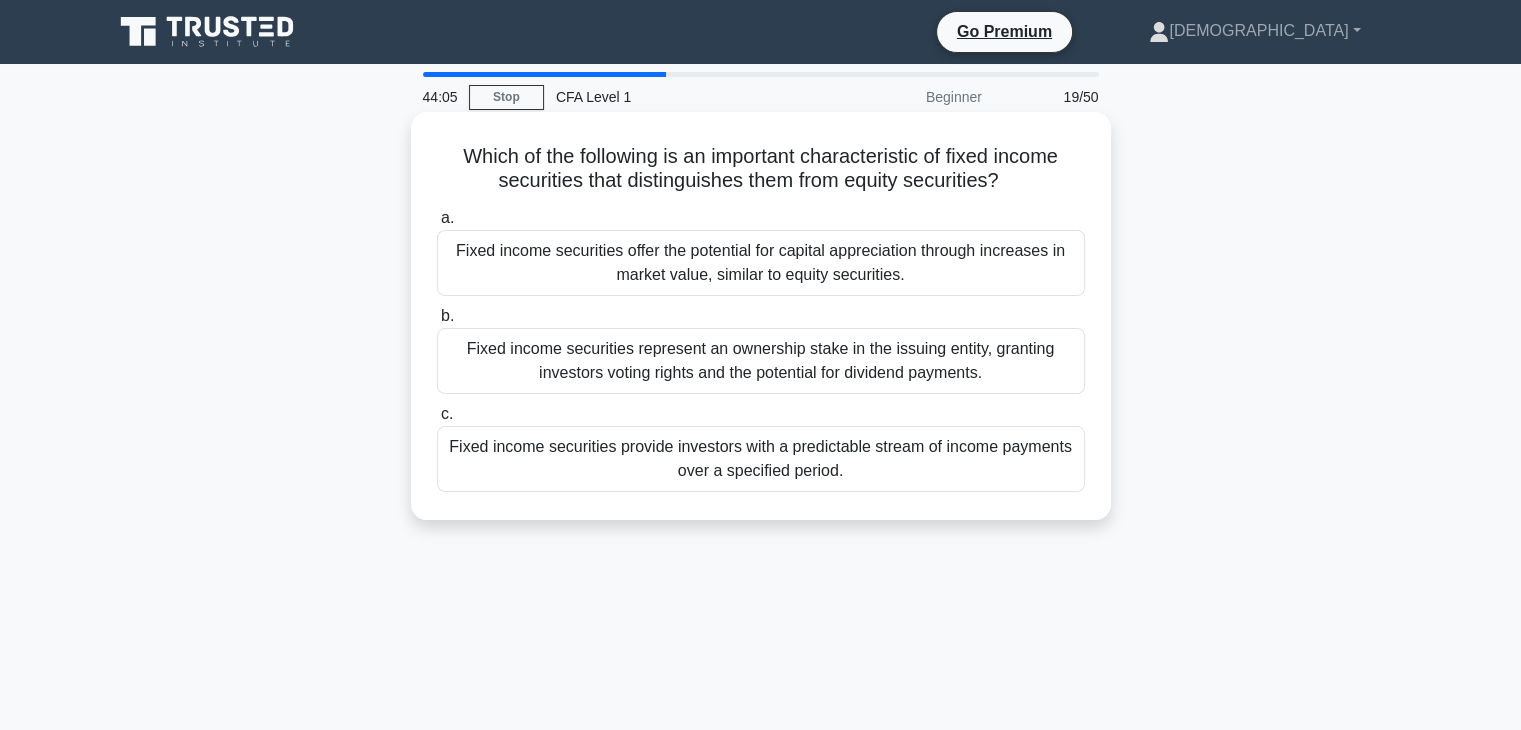 click on "Fixed income securities offer the potential for capital appreciation through increases in market value, similar to equity securities." at bounding box center [761, 263] 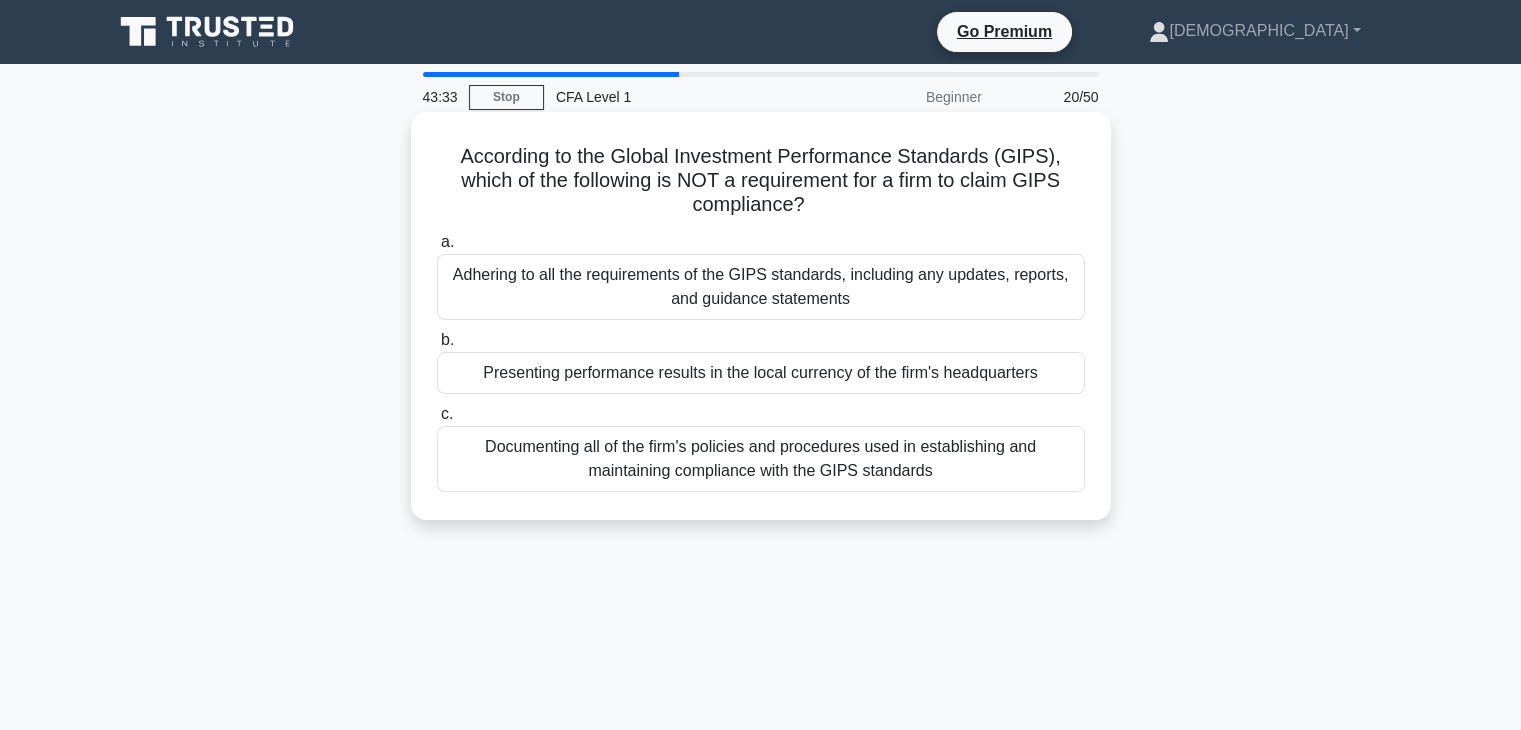 click on "Documenting all of the firm's policies and procedures used in establishing and maintaining compliance with the GIPS standards" at bounding box center (761, 459) 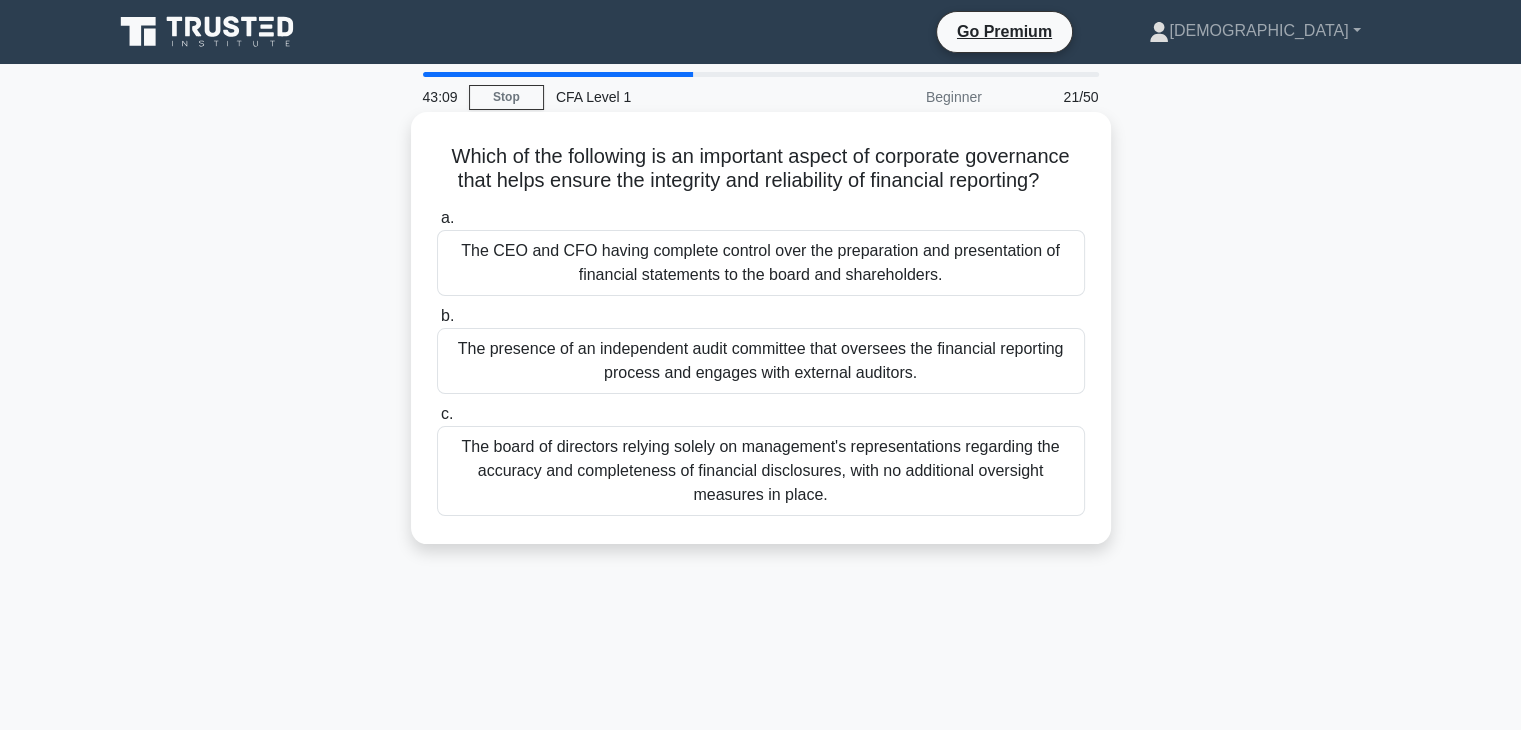 click on "The board of directors relying solely on management's representations regarding the accuracy and completeness of financial disclosures, with no additional oversight measures in place." at bounding box center (761, 471) 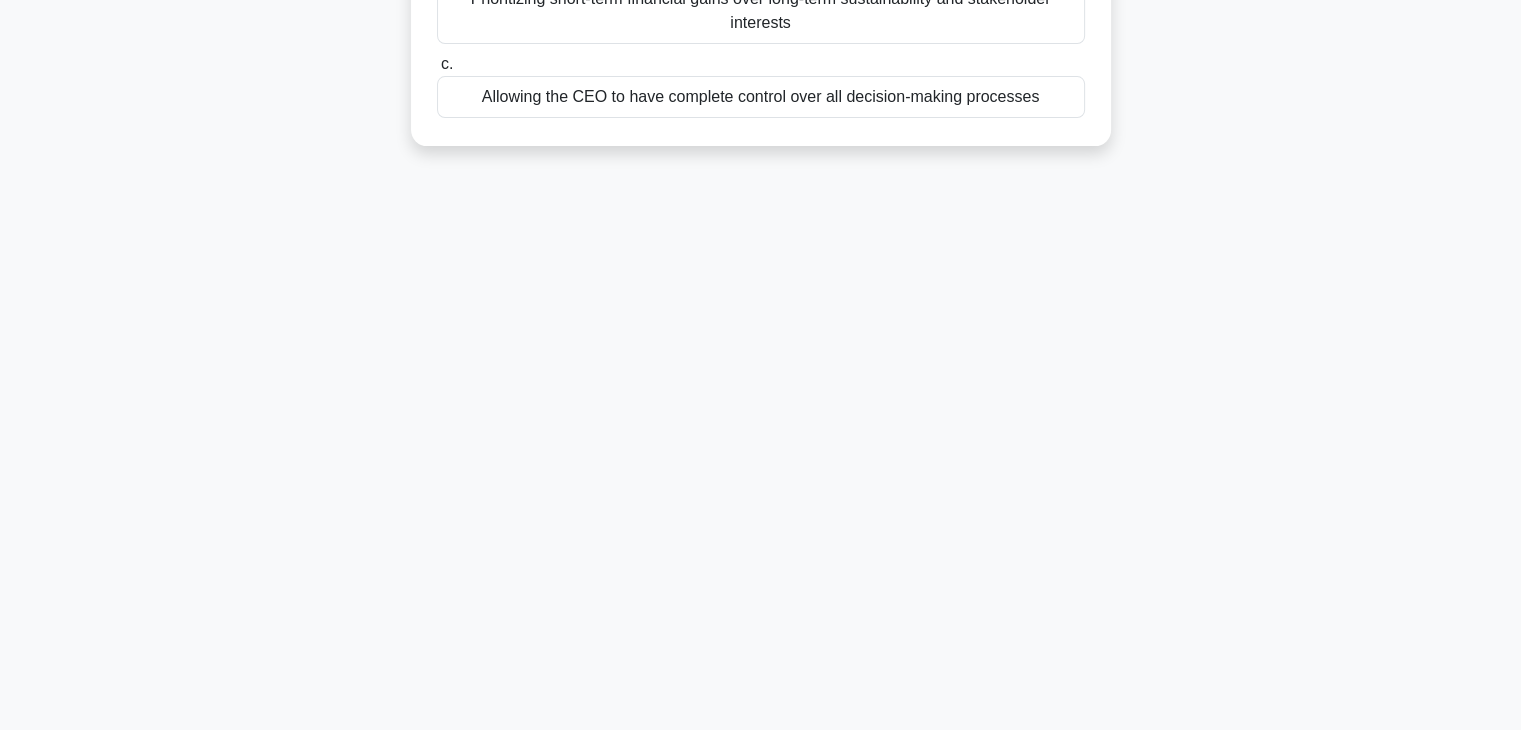 scroll, scrollTop: 0, scrollLeft: 0, axis: both 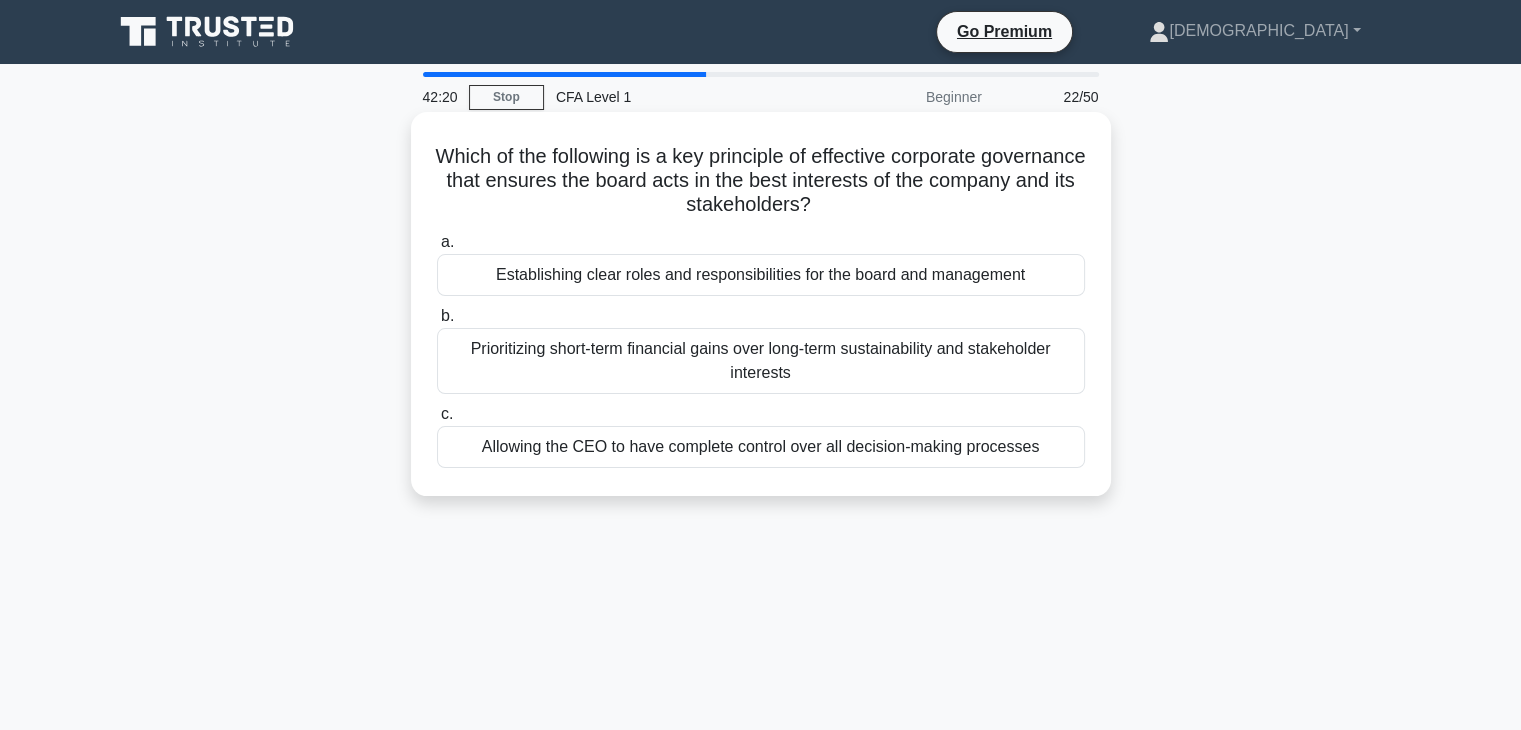 click on "Prioritizing short-term financial gains over long-term sustainability and stakeholder interests" at bounding box center (761, 361) 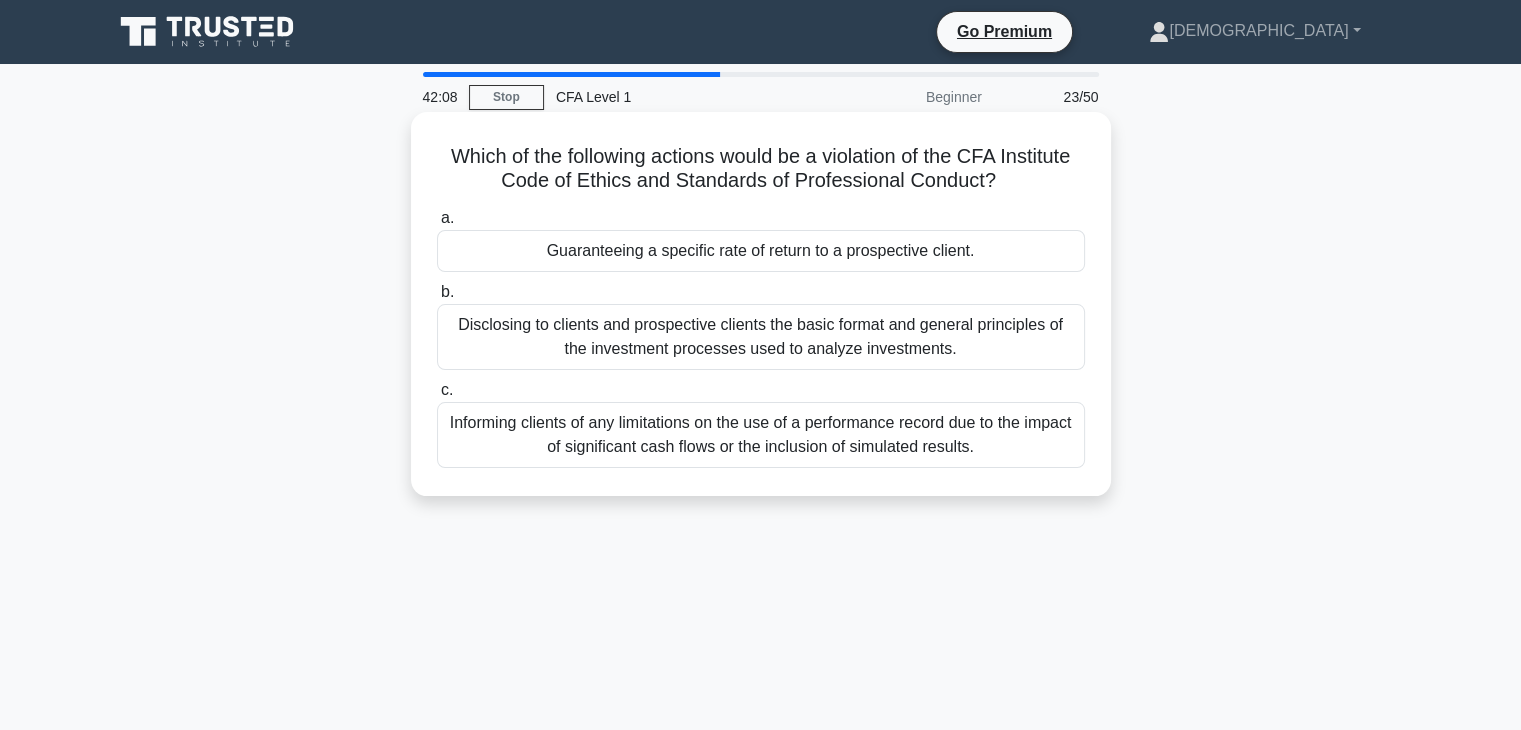 click on "Guaranteeing a specific rate of return to a prospective client." at bounding box center (761, 251) 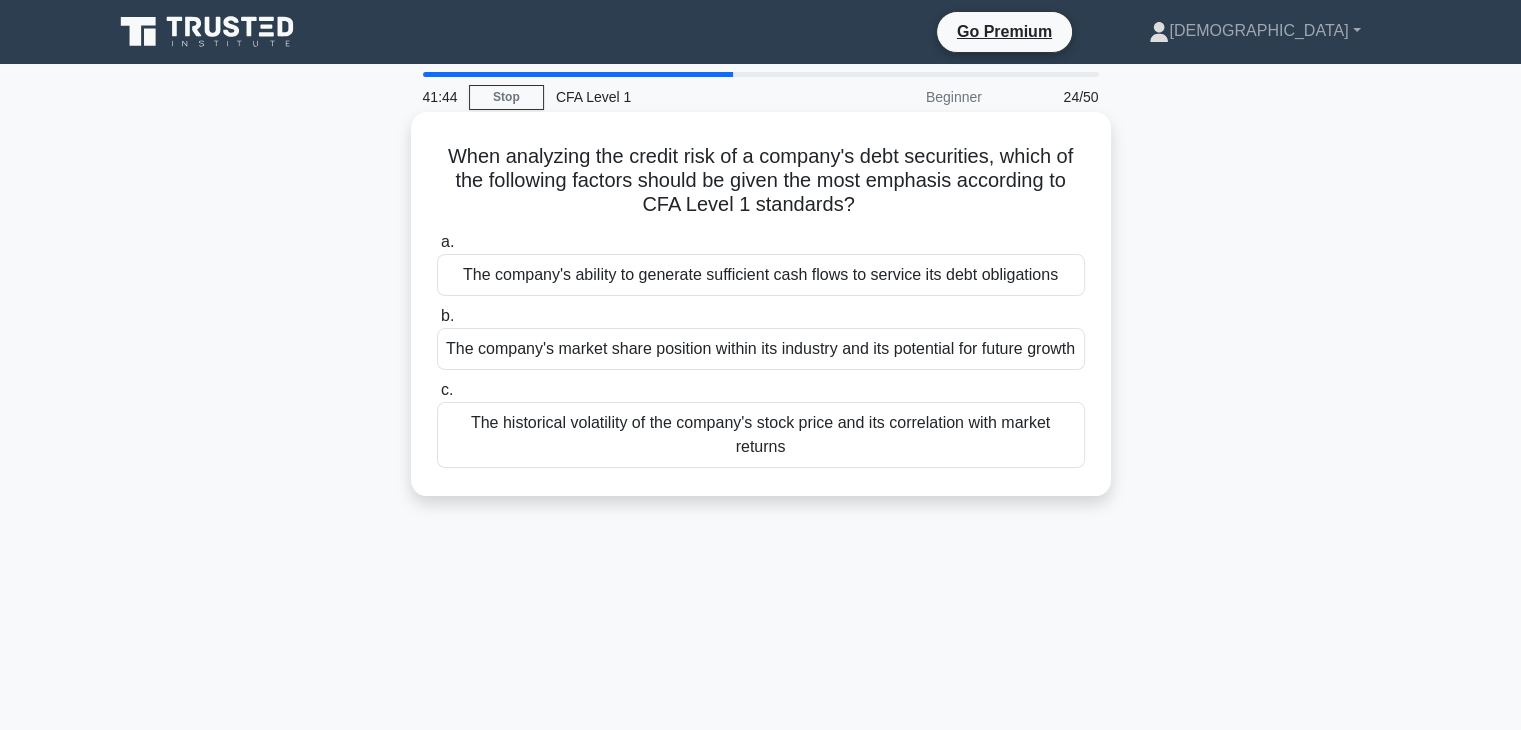 click on "The company's ability to generate sufficient cash flows to service its debt obligations" at bounding box center [761, 275] 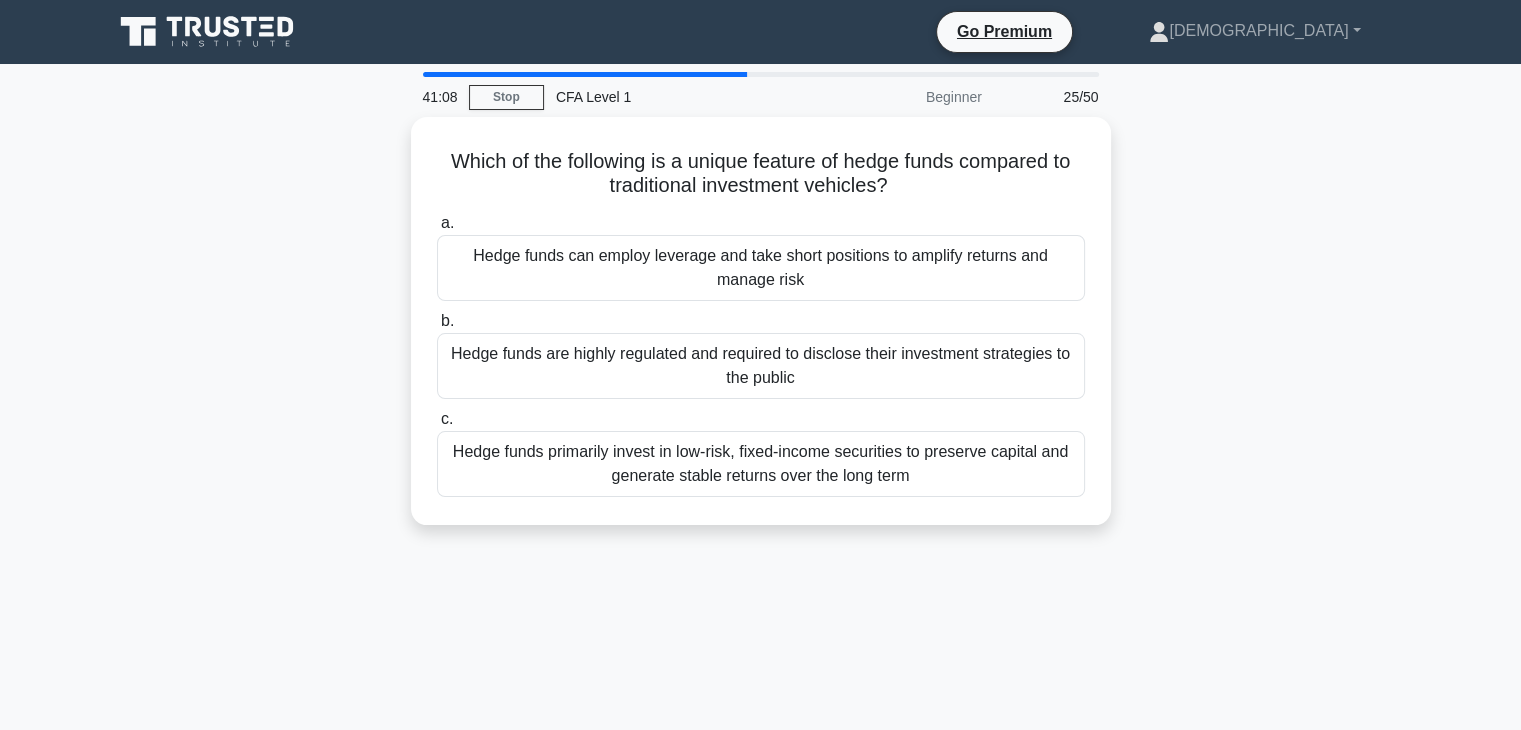 click on "Hedge funds can employ leverage and take short positions to amplify returns and manage risk" at bounding box center (761, 268) 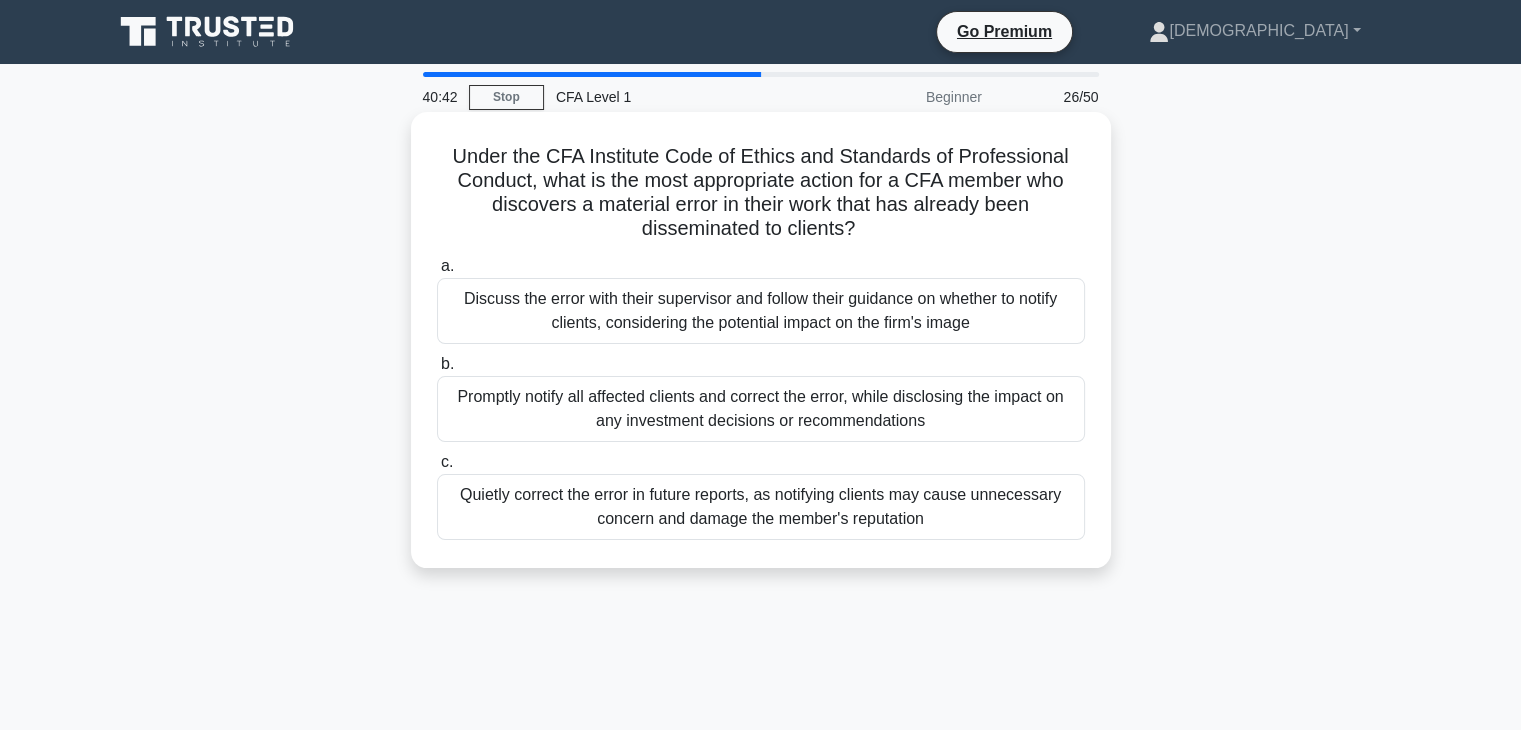 click on "Discuss the error with their supervisor and follow their guidance on whether to notify clients, considering the potential impact on the firm's image" at bounding box center [761, 311] 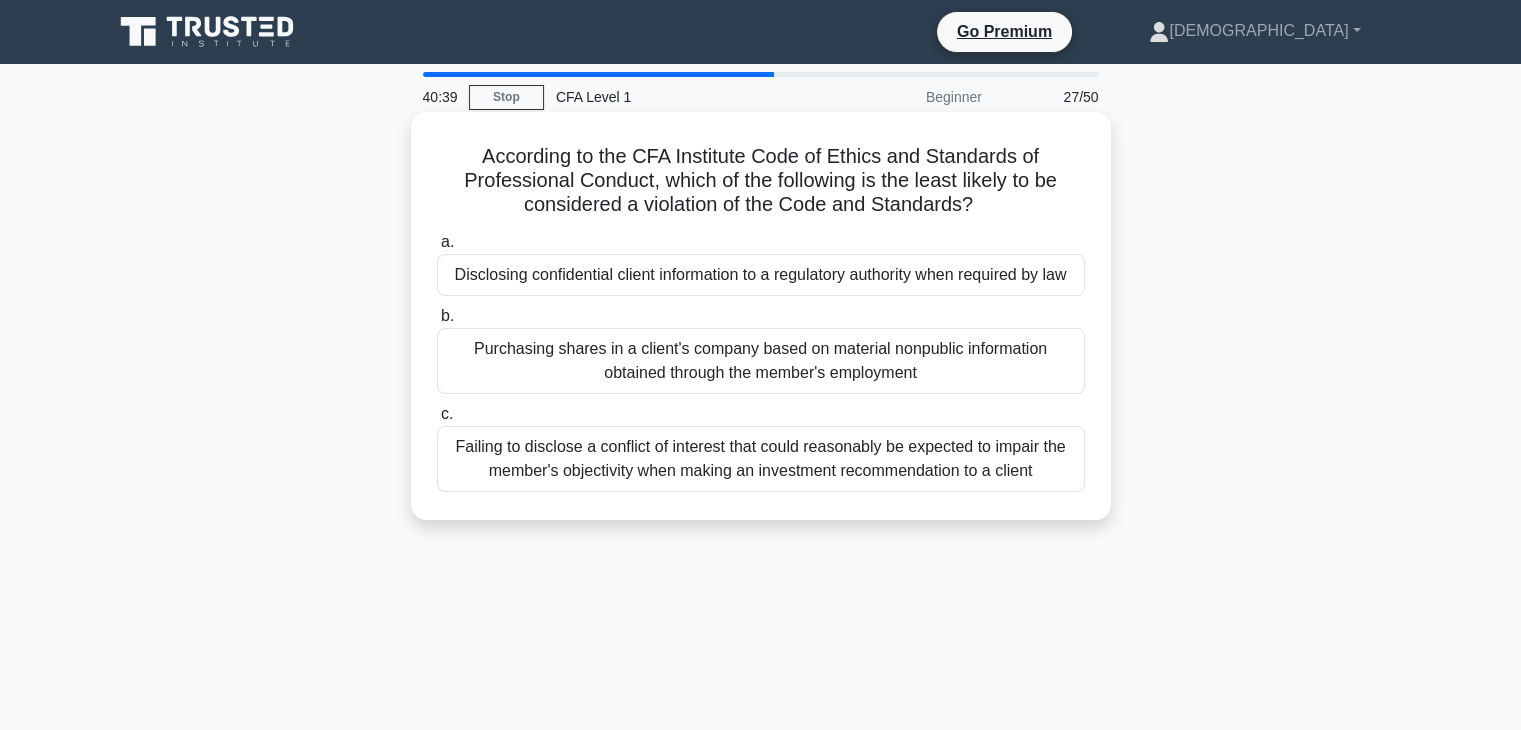 click on "Purchasing shares in a client's company based on material nonpublic information obtained through the member's employment" at bounding box center (761, 361) 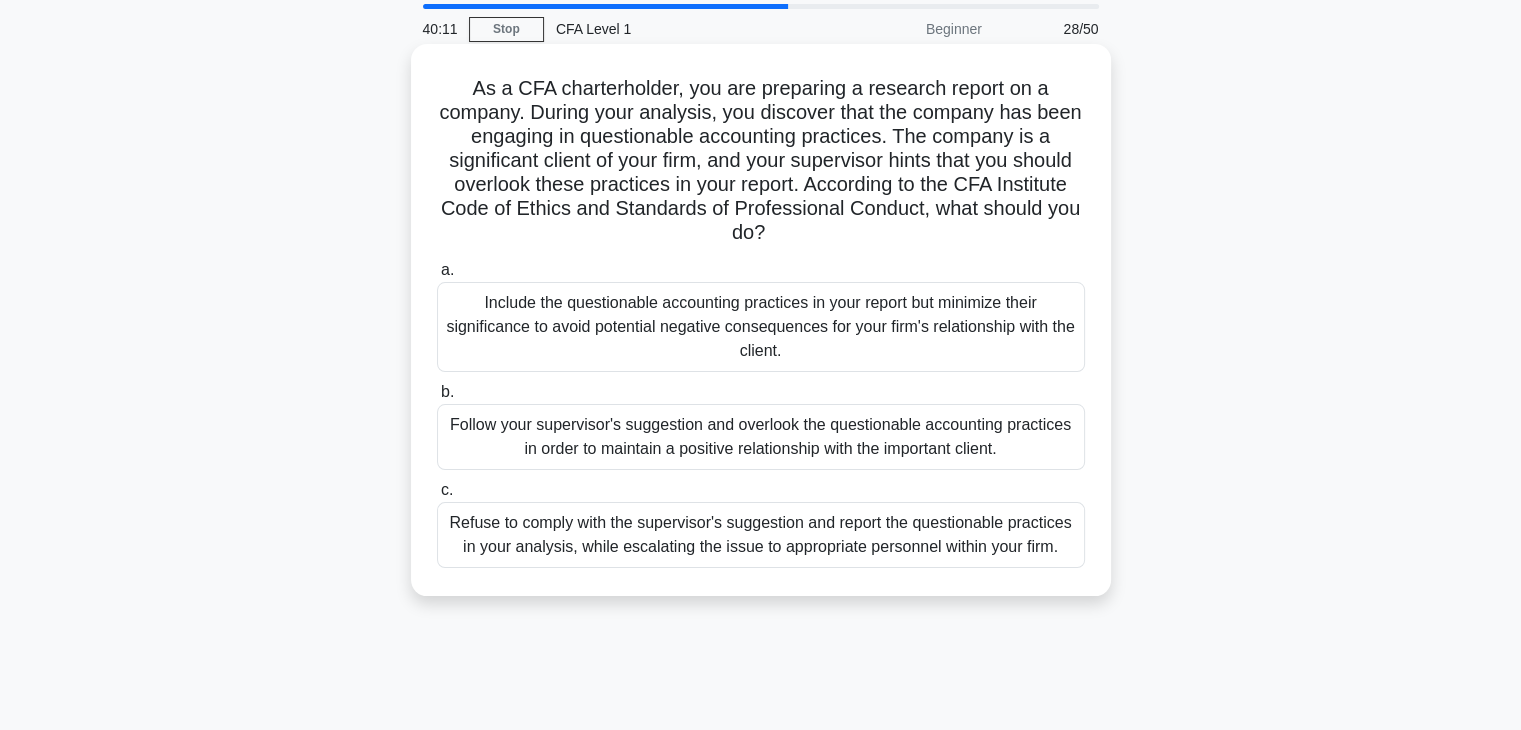 scroll, scrollTop: 71, scrollLeft: 0, axis: vertical 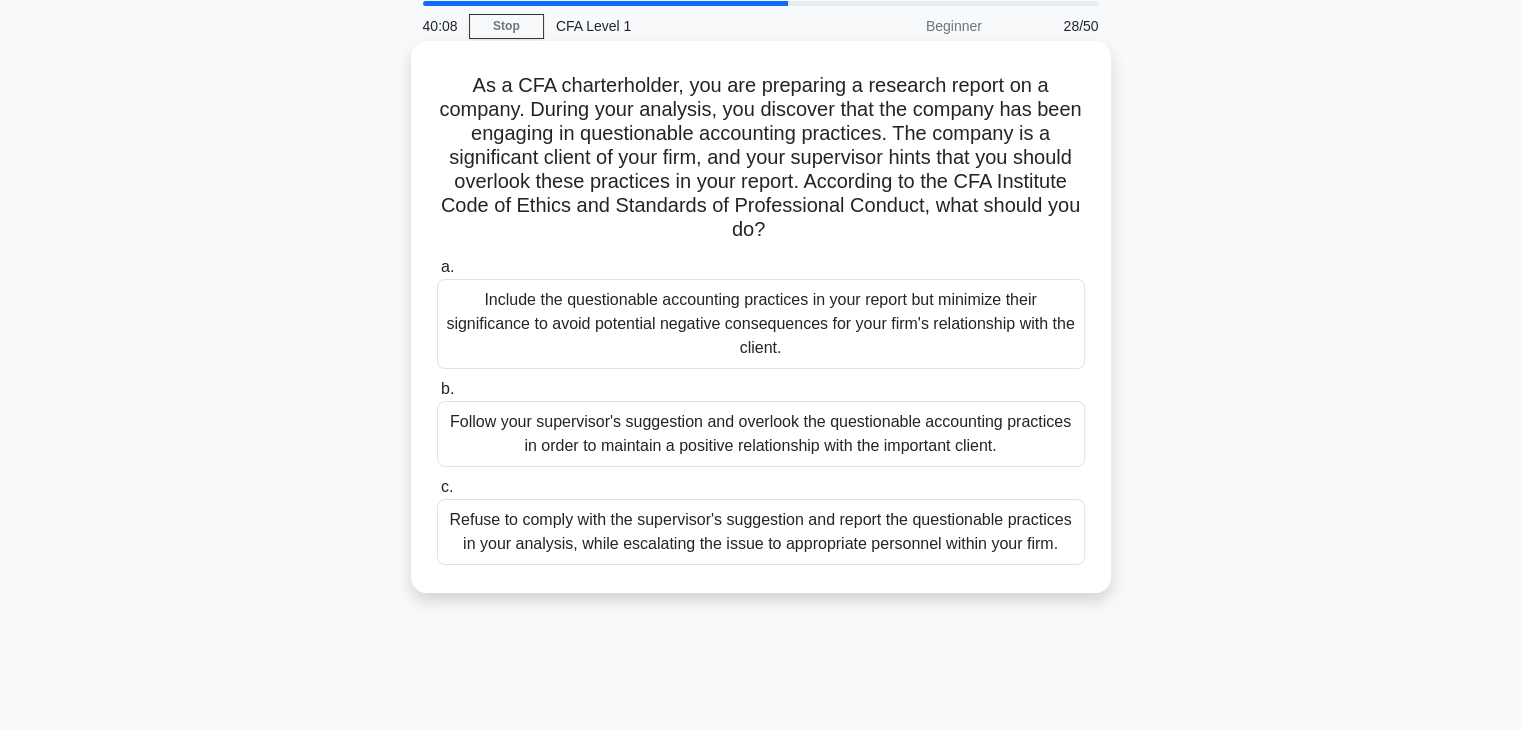click on "Refuse to comply with the supervisor's suggestion and report the questionable practices in your analysis, while escalating the issue to appropriate personnel within your firm." at bounding box center (761, 532) 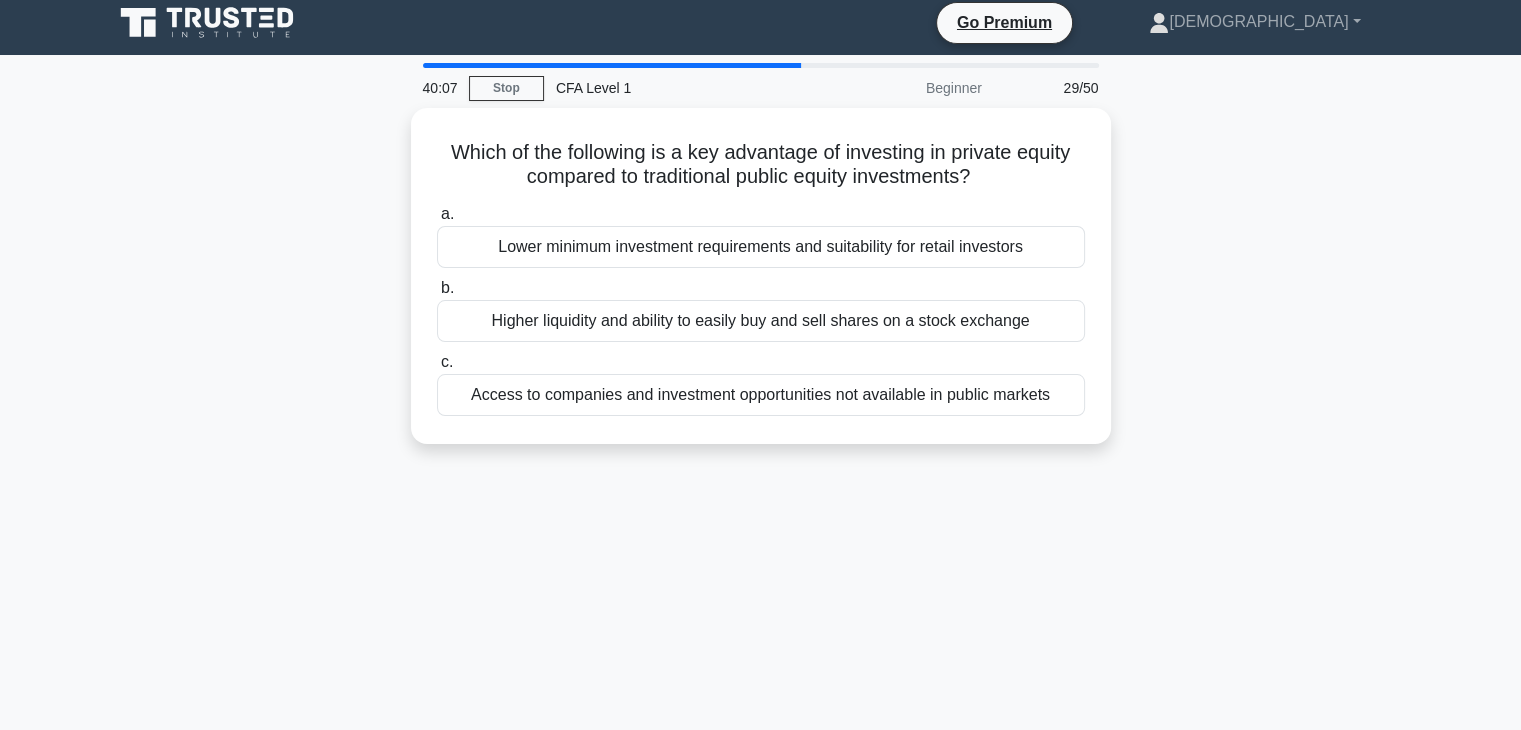 scroll, scrollTop: 0, scrollLeft: 0, axis: both 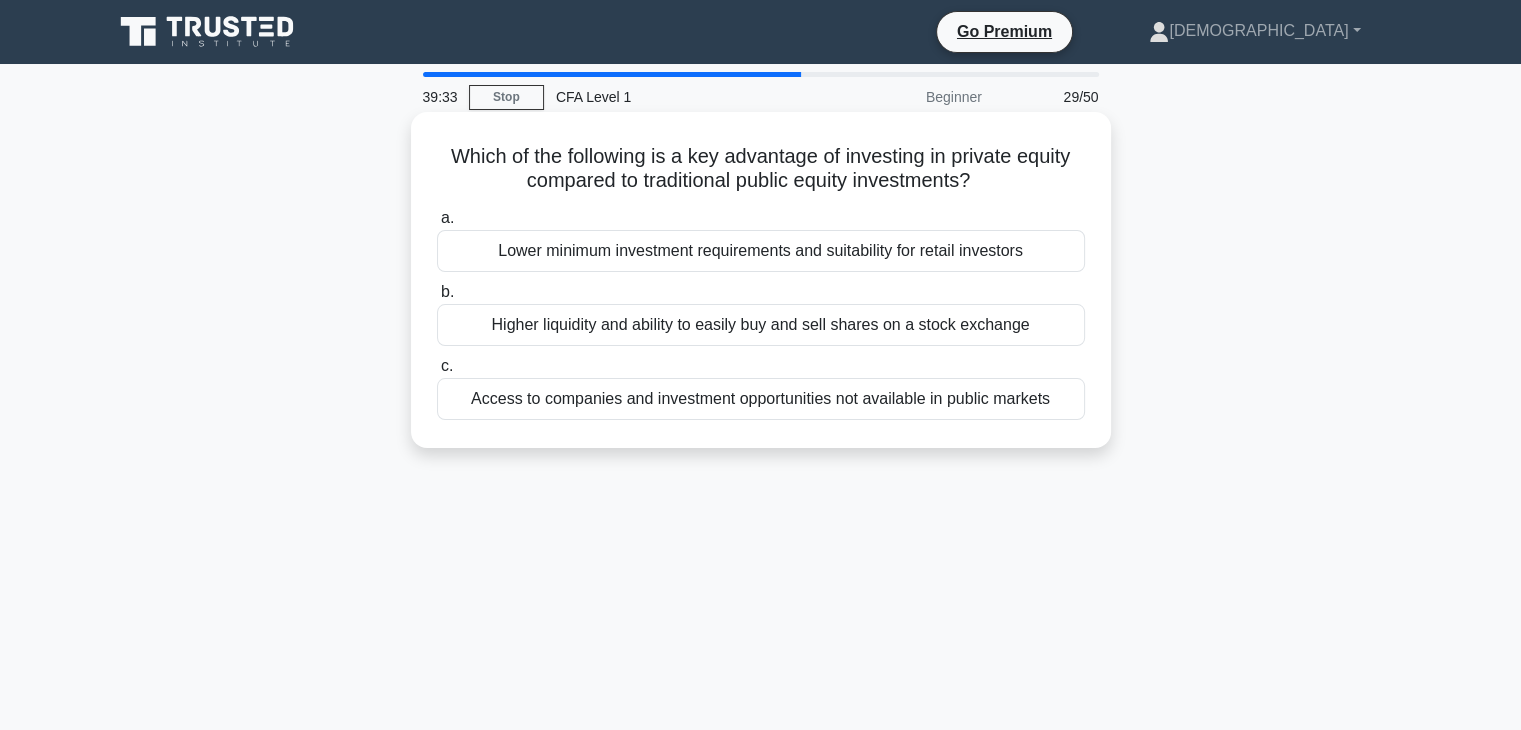 click on "Access to companies and investment opportunities not available in public markets" at bounding box center [761, 399] 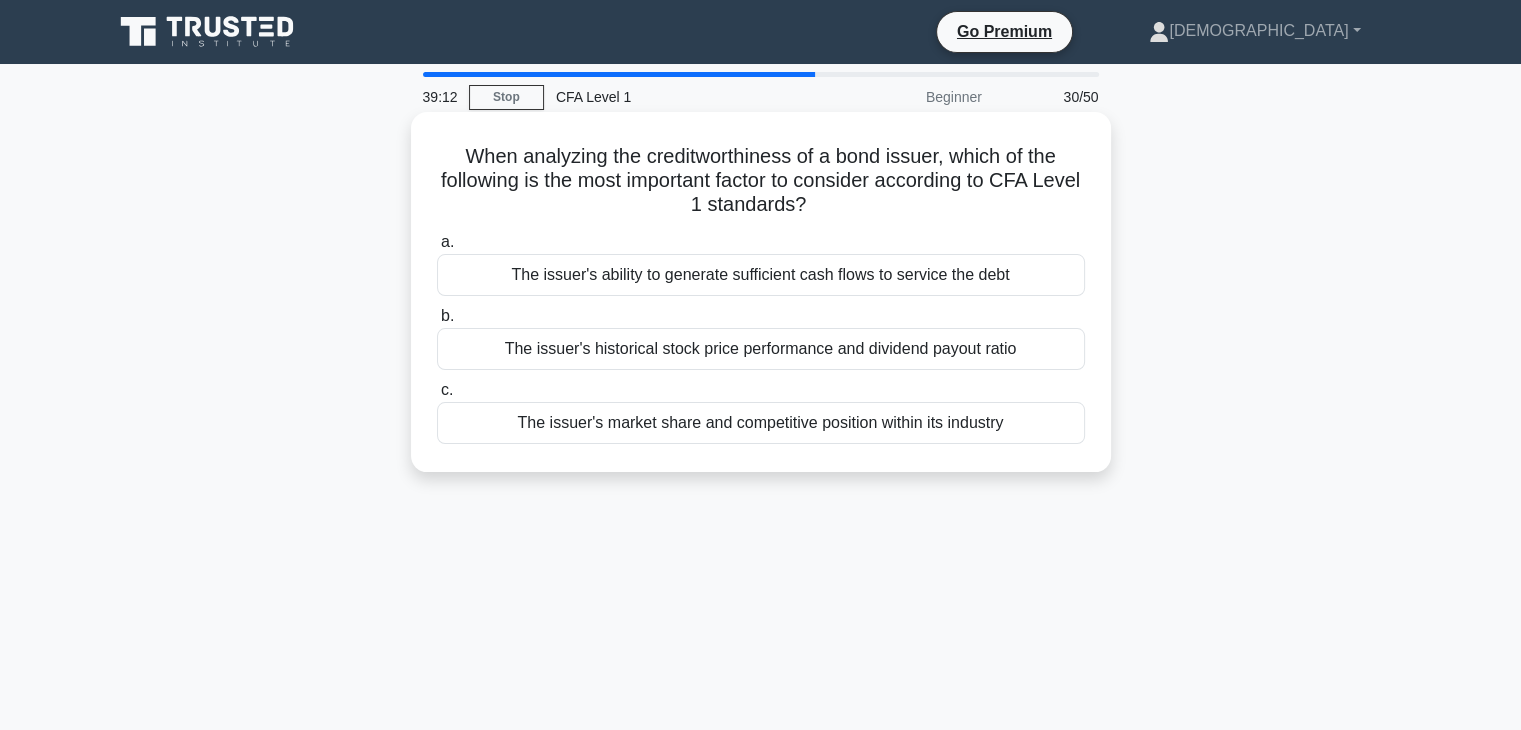 click on "a.
The issuer's ability to generate sufficient cash flows to service the debt
b.
The issuer's historical stock price performance and dividend payout ratio
c." at bounding box center (761, 337) 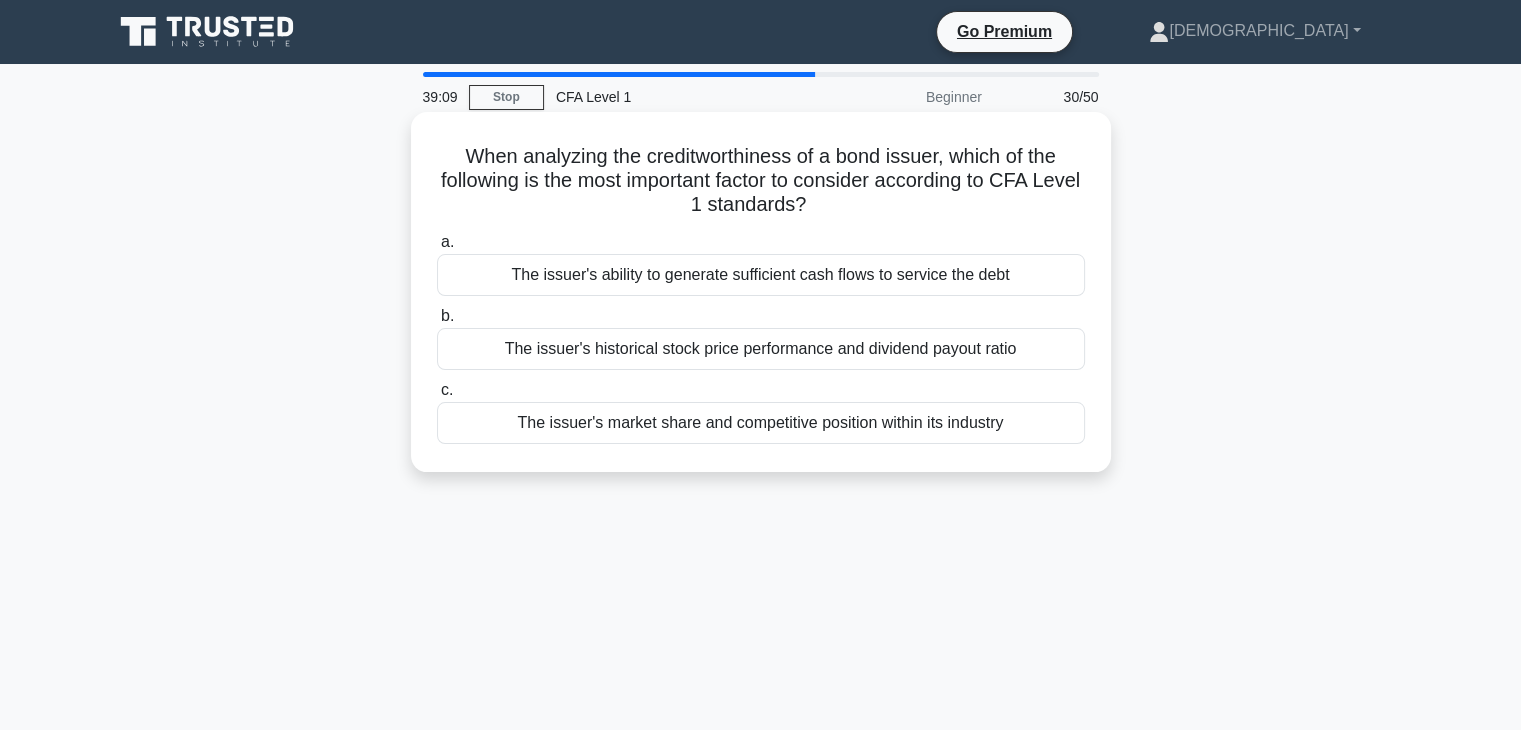 click on "The issuer's historical stock price performance and dividend payout ratio" at bounding box center (761, 349) 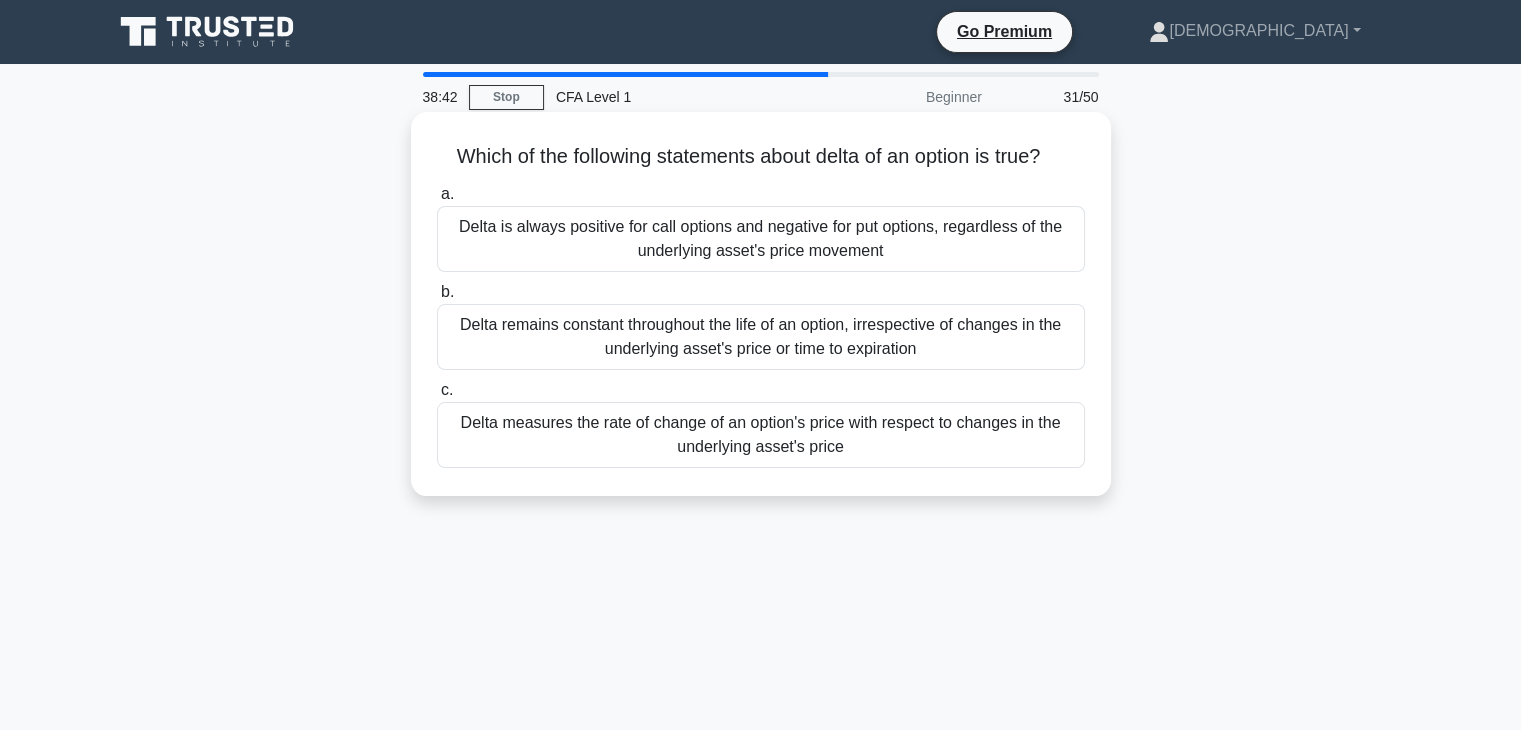 click on "Delta measures the rate of change of an option's price with respect to changes in the underlying asset's price" at bounding box center (761, 435) 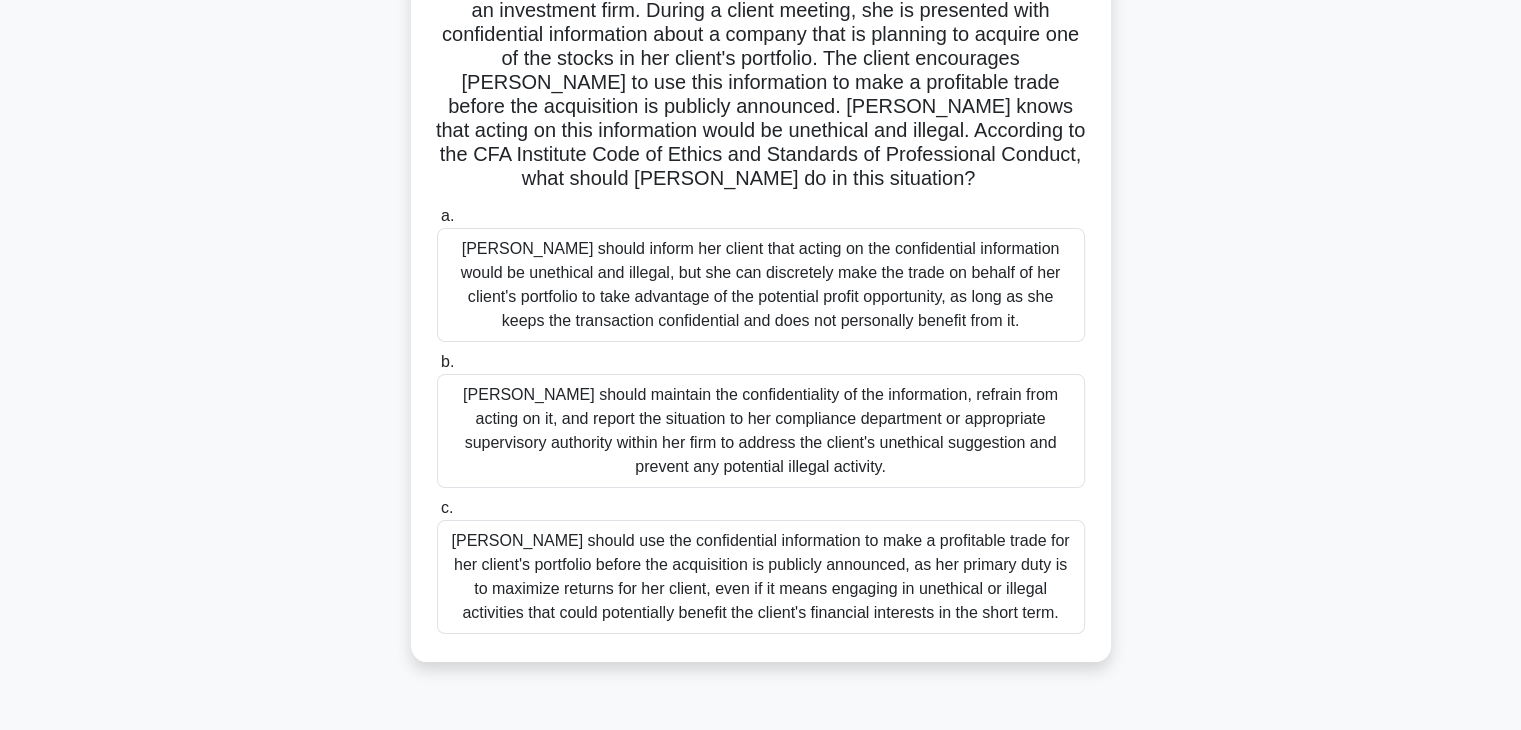 scroll, scrollTop: 172, scrollLeft: 0, axis: vertical 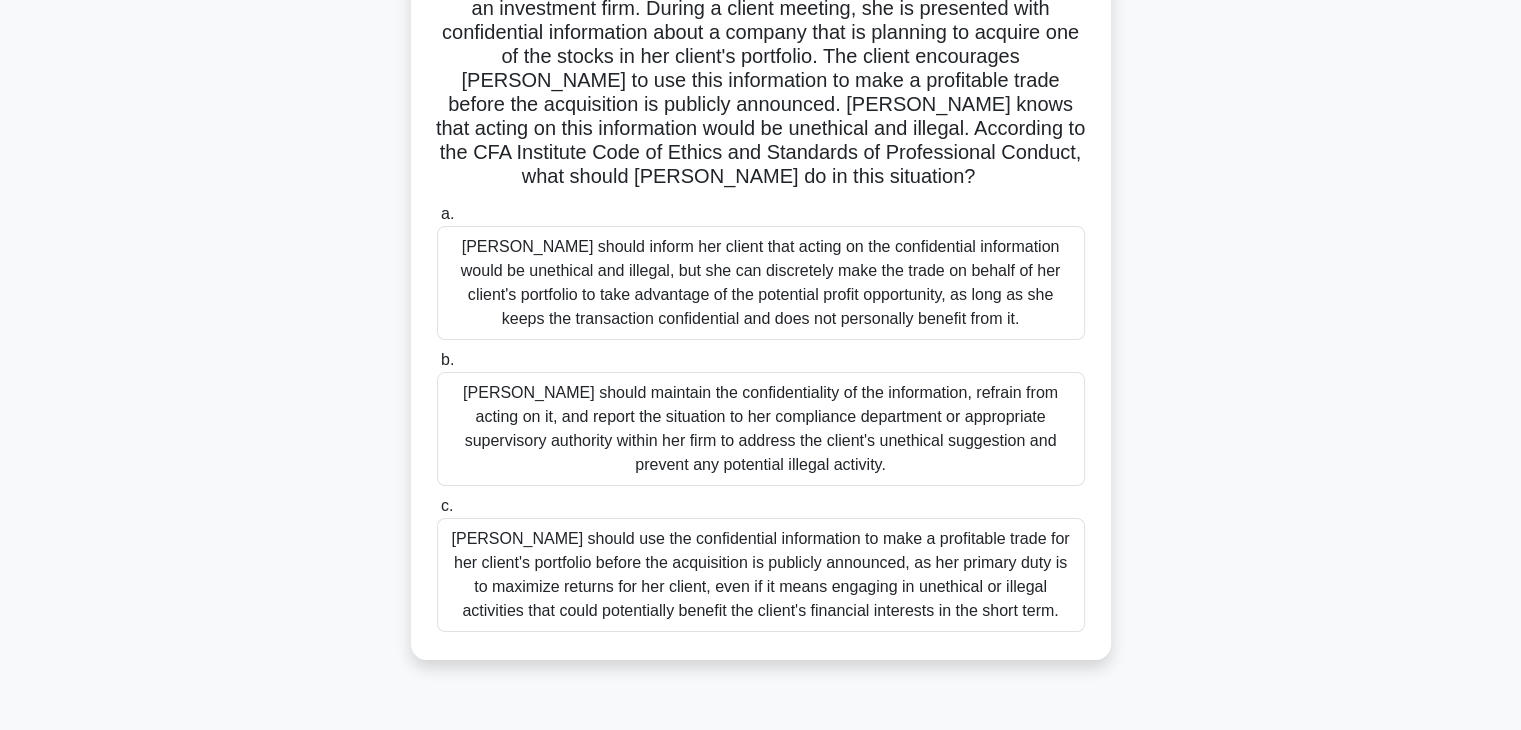 click on "[PERSON_NAME] should use the confidential information to make a profitable trade for her client's portfolio before the acquisition is publicly announced, as her primary duty is to maximize returns for her client, even if it means engaging in unethical or illegal activities that could potentially benefit the client's financial interests in the short term." at bounding box center [761, 575] 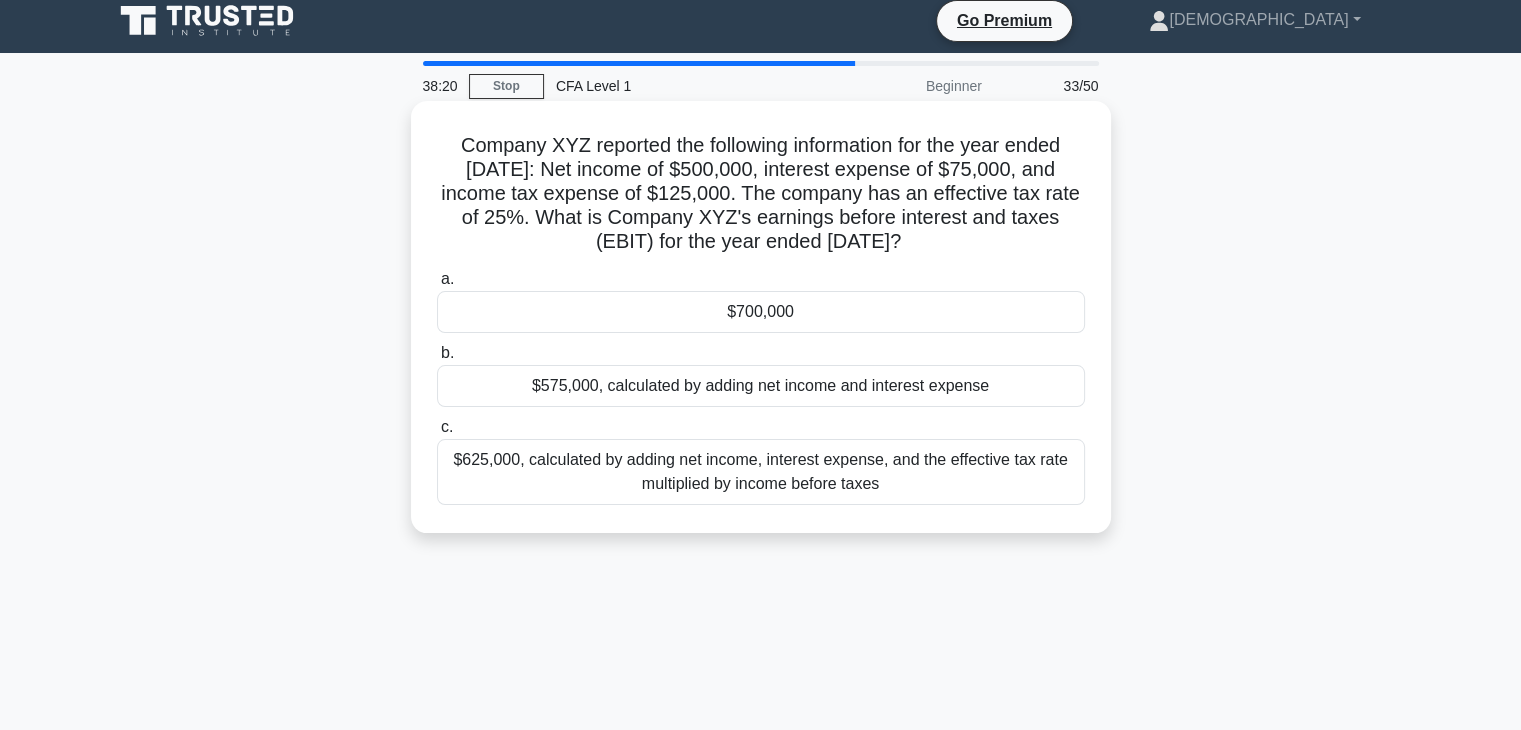 scroll, scrollTop: 0, scrollLeft: 0, axis: both 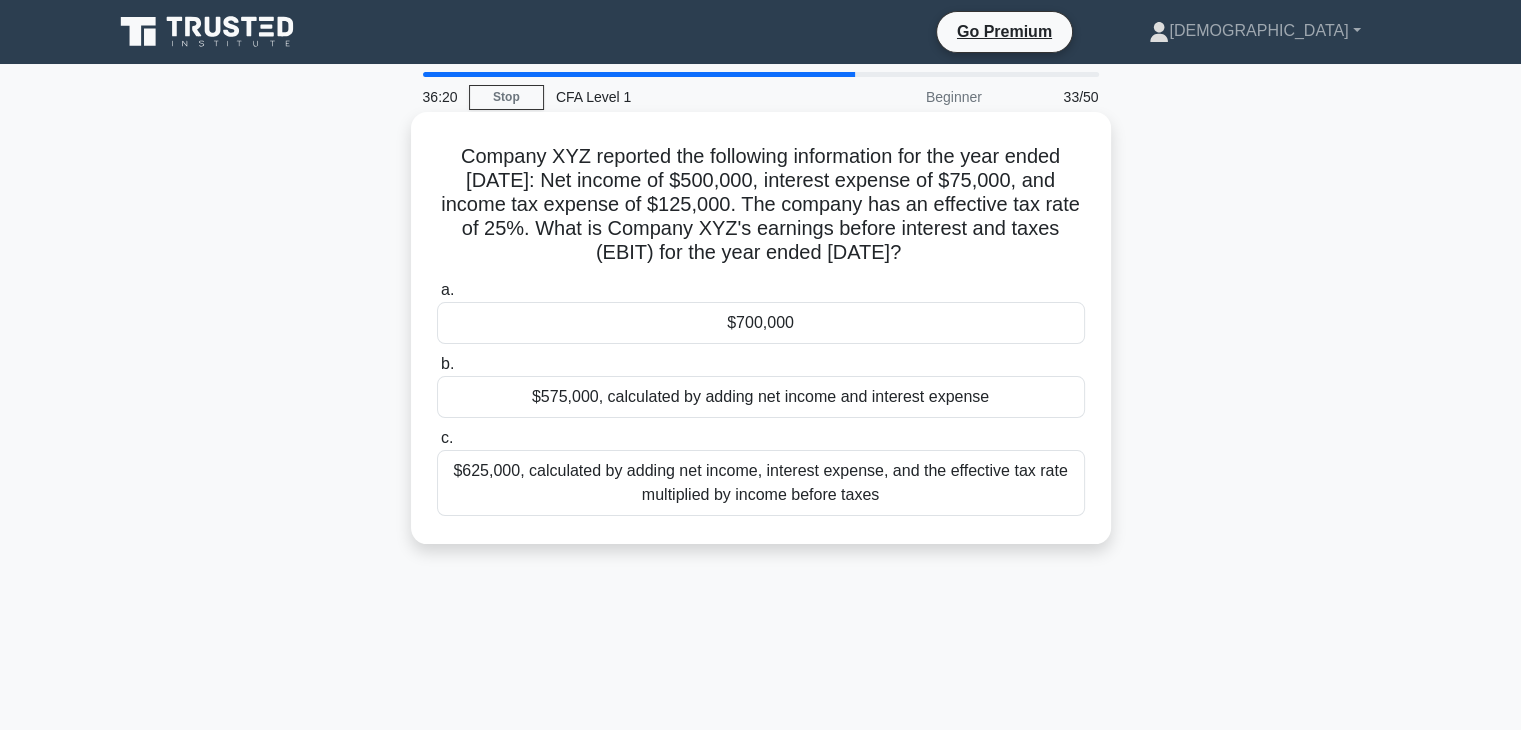 click on "$575,000, calculated by adding net income and interest expense" at bounding box center (761, 397) 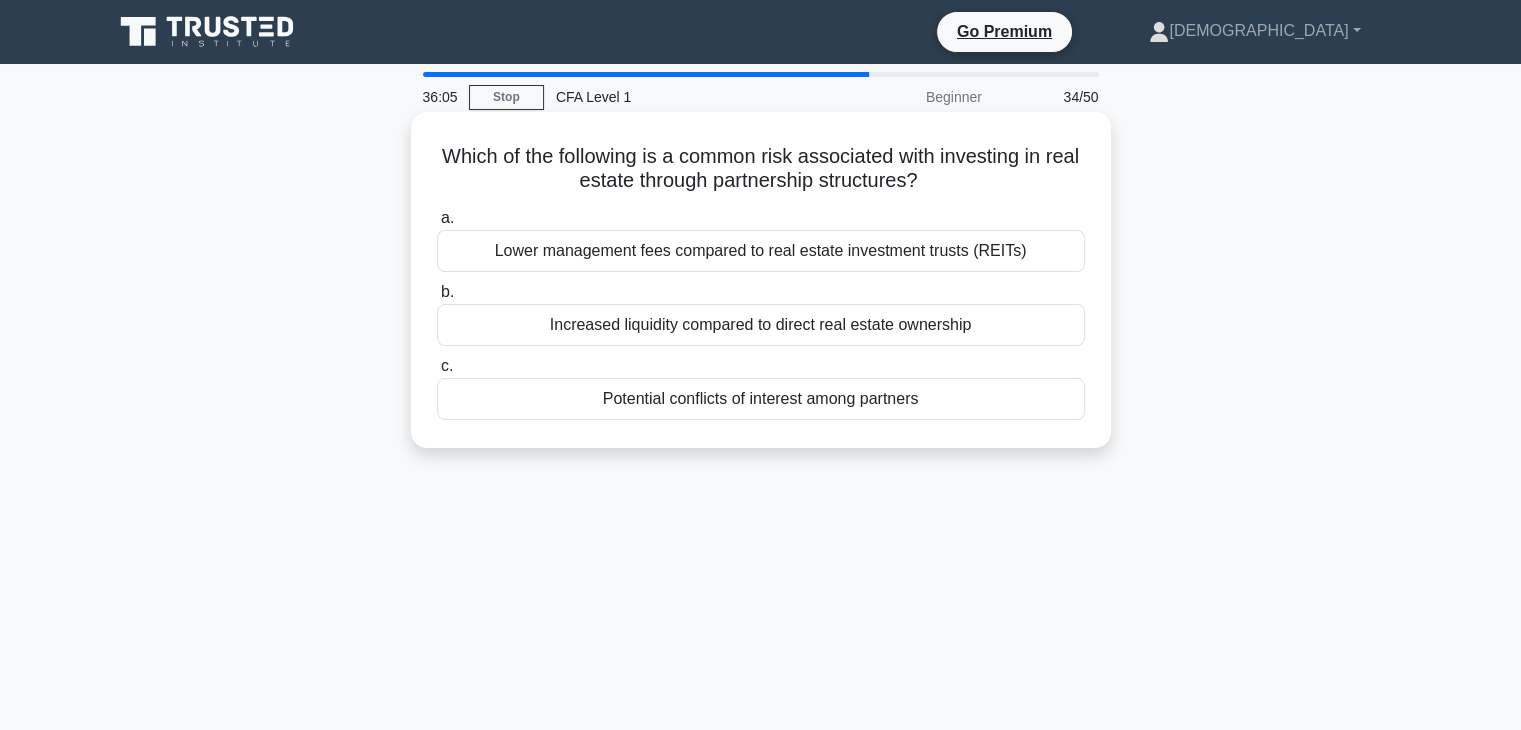 click on "Potential conflicts of interest among partners" at bounding box center [761, 399] 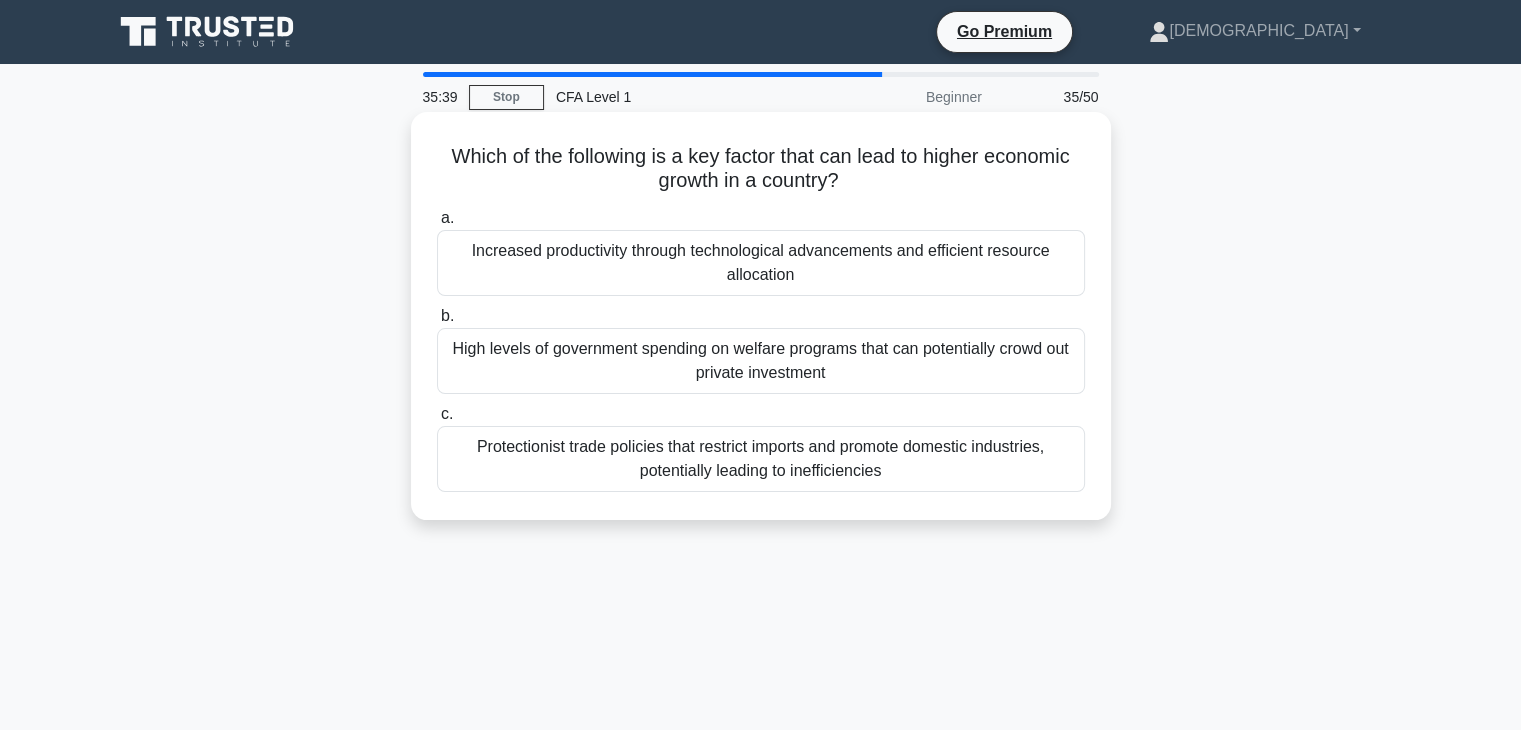 click on "Protectionist trade policies that restrict imports and promote domestic industries, potentially leading to inefficiencies" at bounding box center [761, 459] 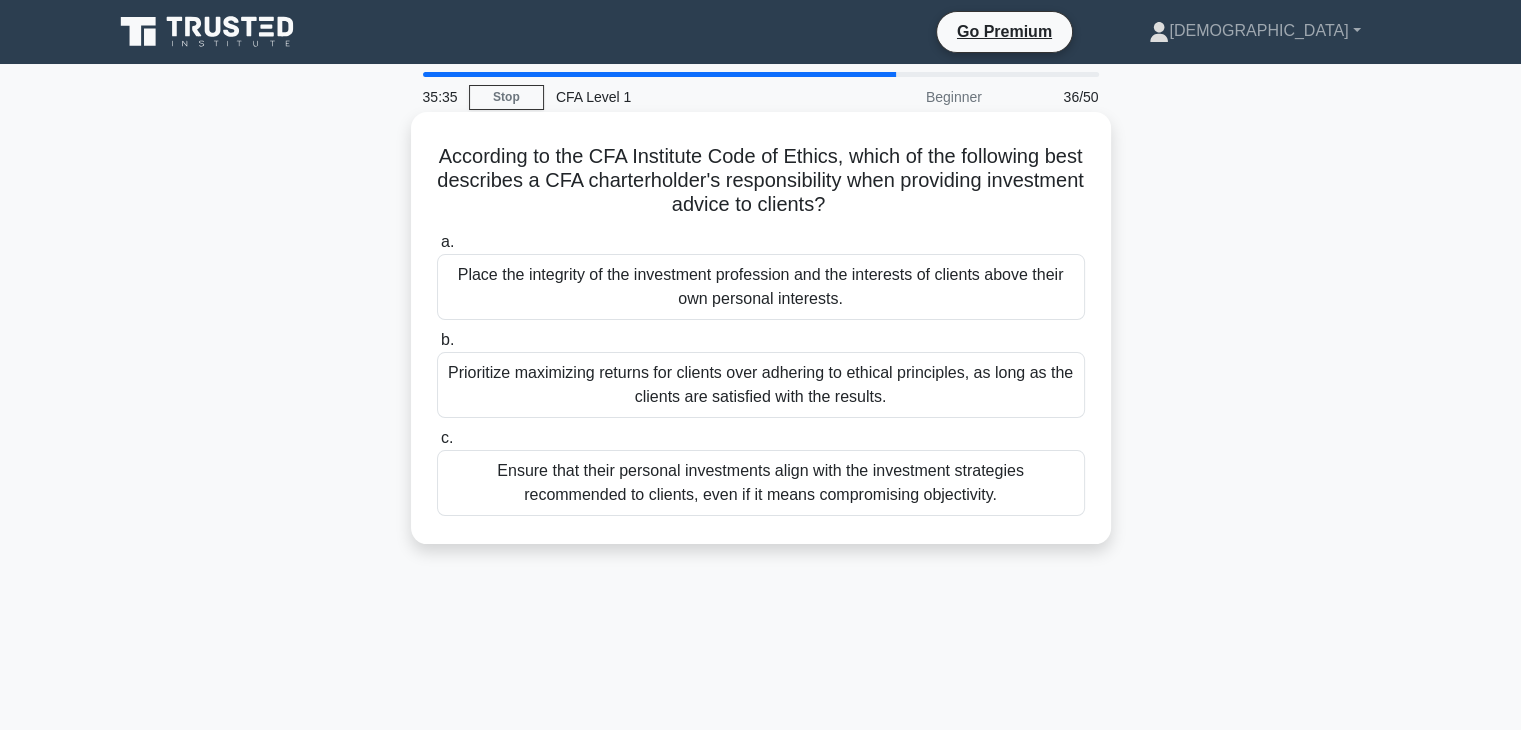 click on "Prioritize maximizing returns for clients over adhering to ethical principles, as long as the clients are satisfied with the results." at bounding box center [761, 385] 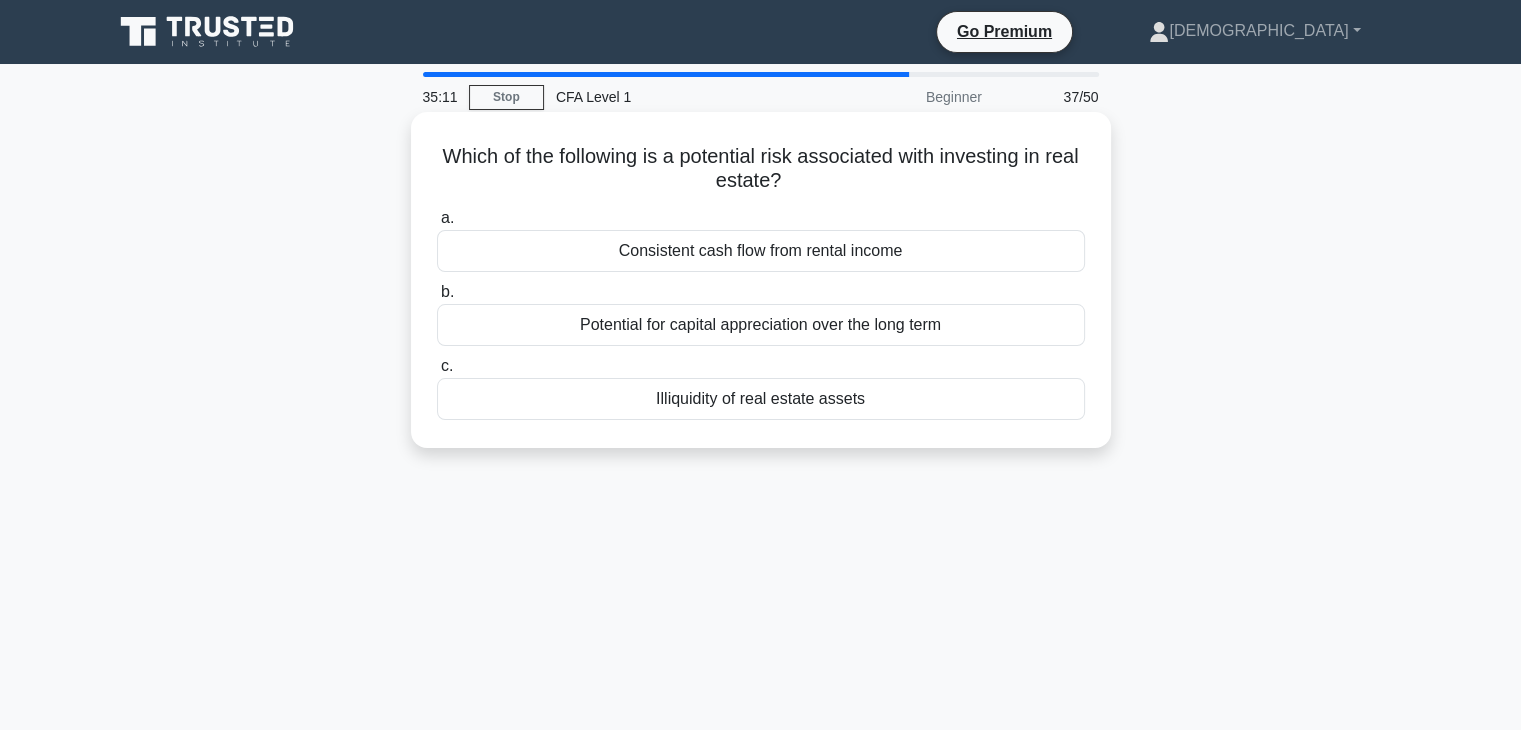 click on "Consistent cash flow from rental income" at bounding box center (761, 251) 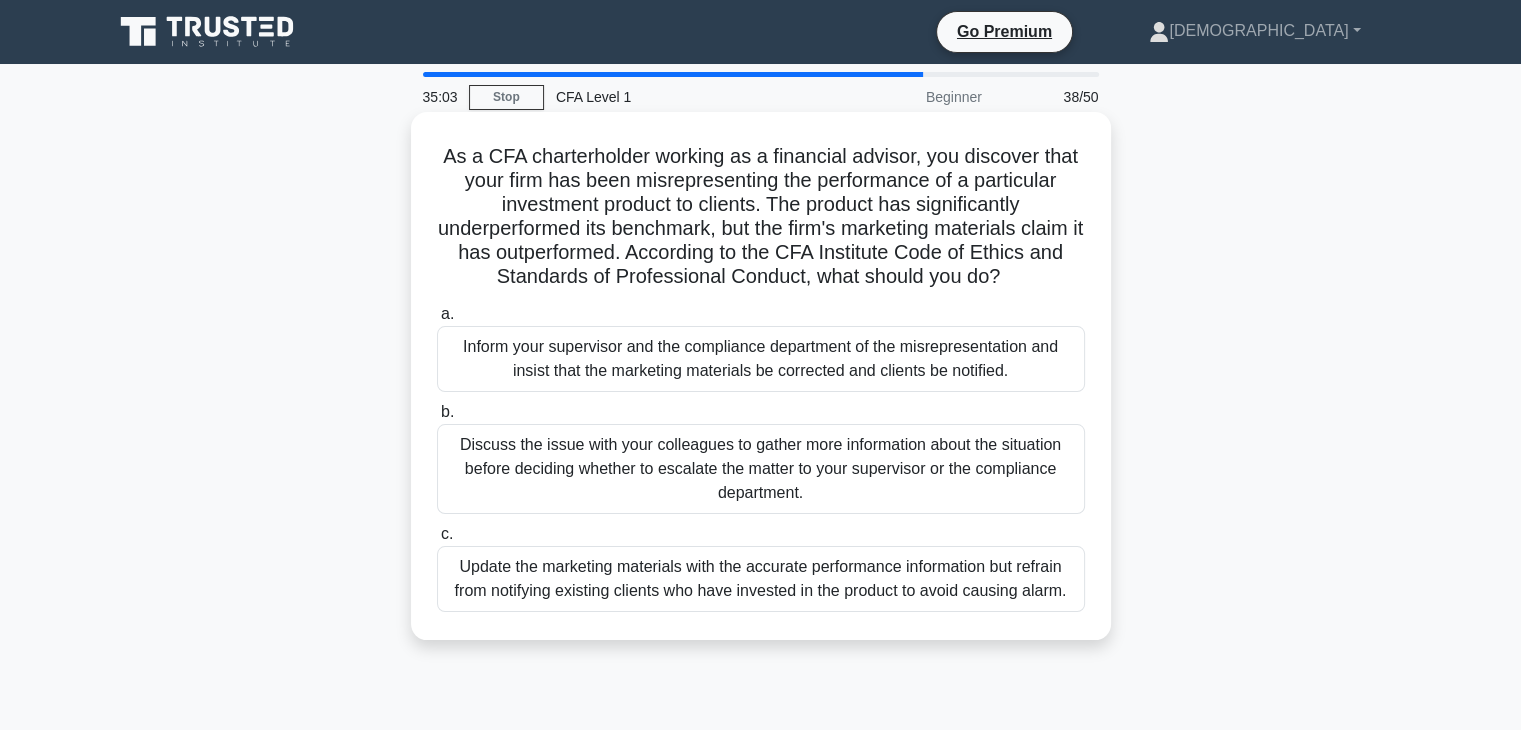 click on "Discuss the issue with your colleagues to gather more information about the situation before deciding whether to escalate the matter to your supervisor or the compliance department." at bounding box center (761, 469) 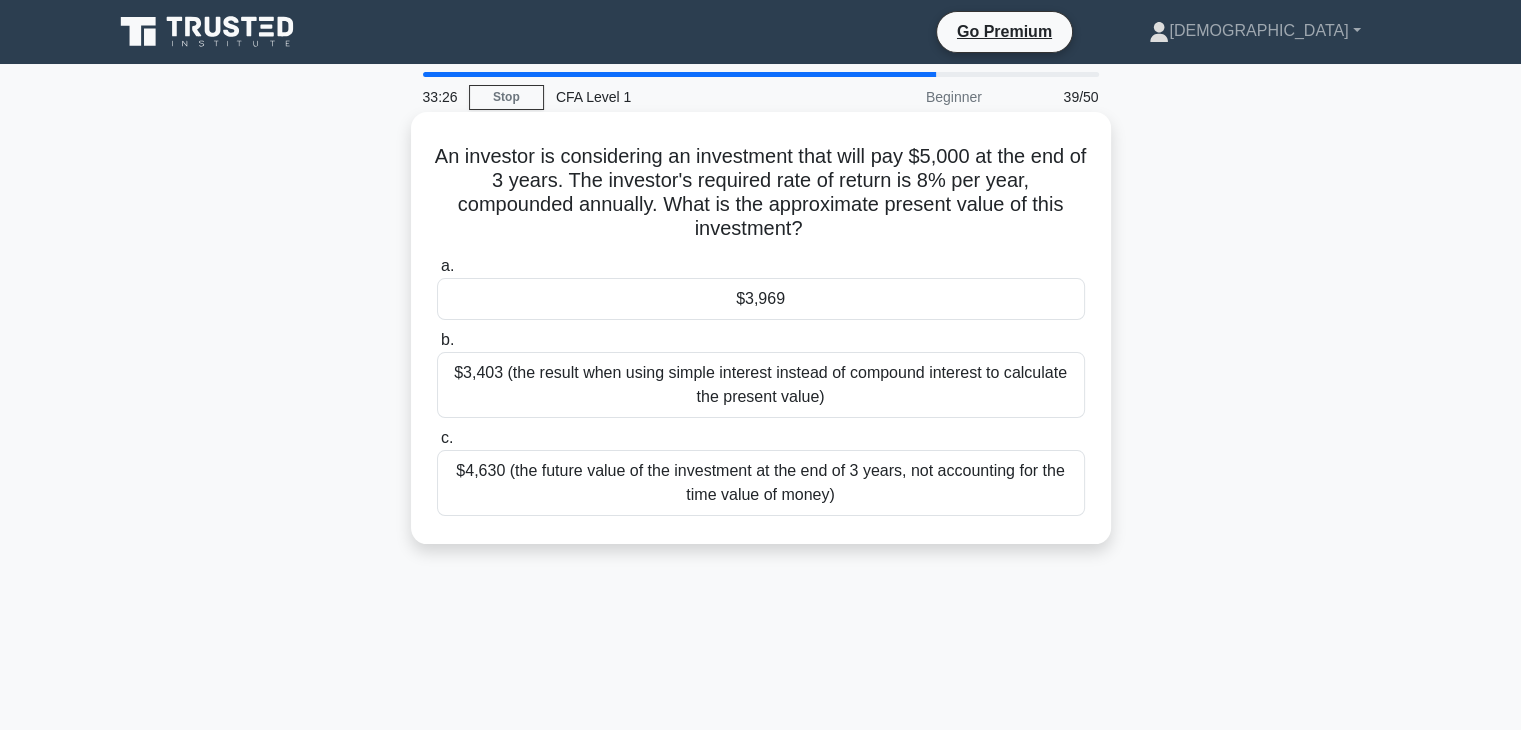 click on "$4,630 (the future value of the investment at the end of 3 years, not accounting for the time value of money)" at bounding box center [761, 483] 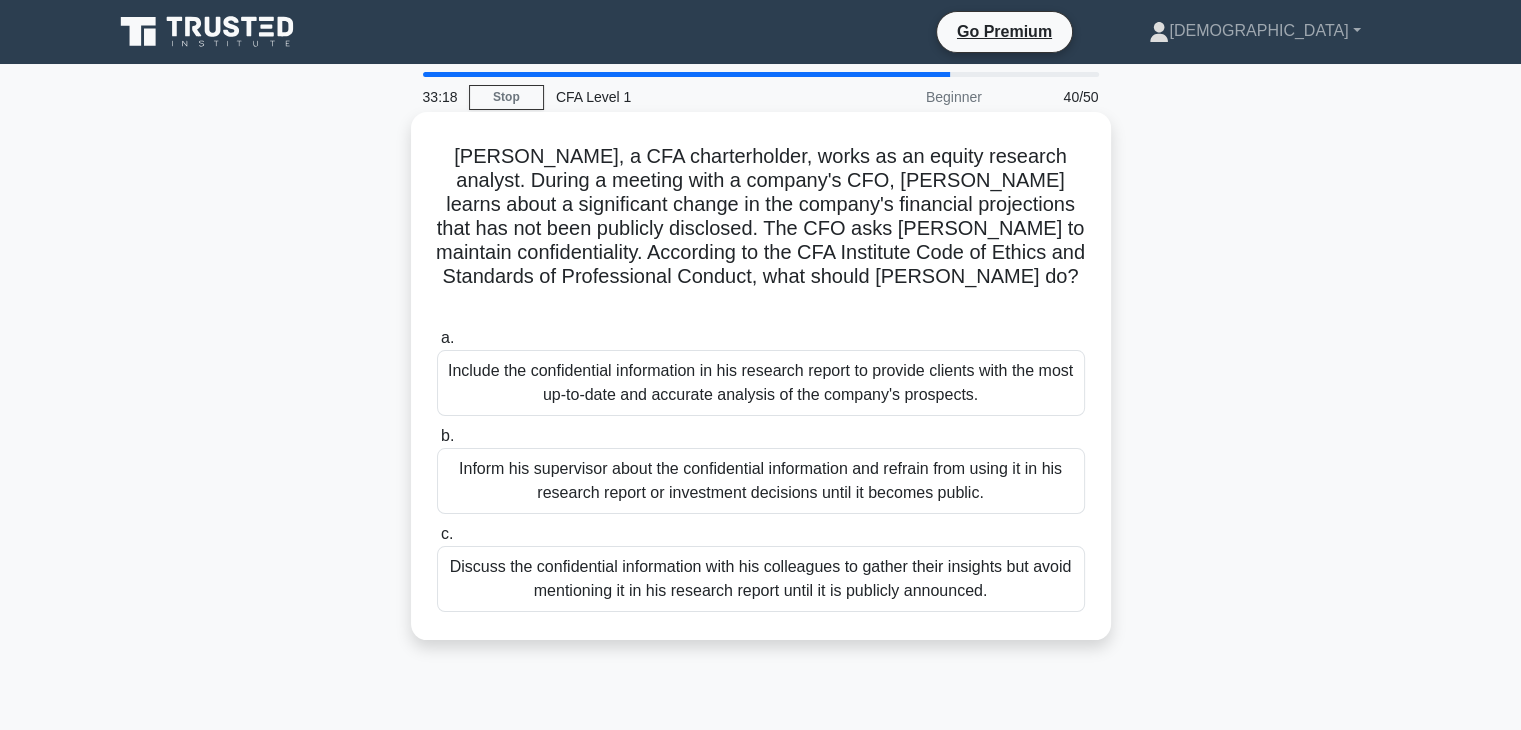 click on "Include the confidential information in his research report to provide clients with the most up-to-date and accurate analysis of the company's prospects." at bounding box center [761, 383] 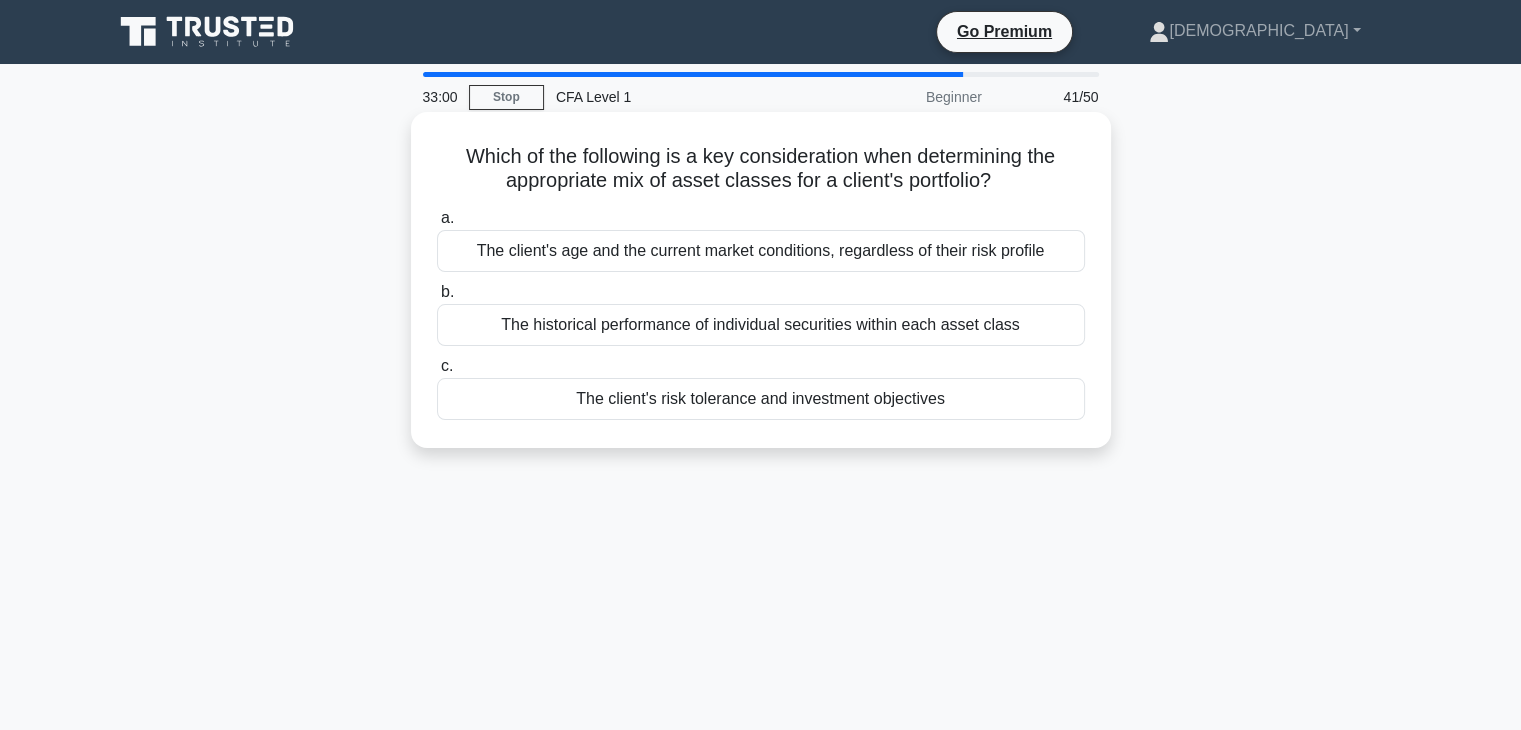 click on "The client's age and the current market conditions, regardless of their risk profile" at bounding box center [761, 251] 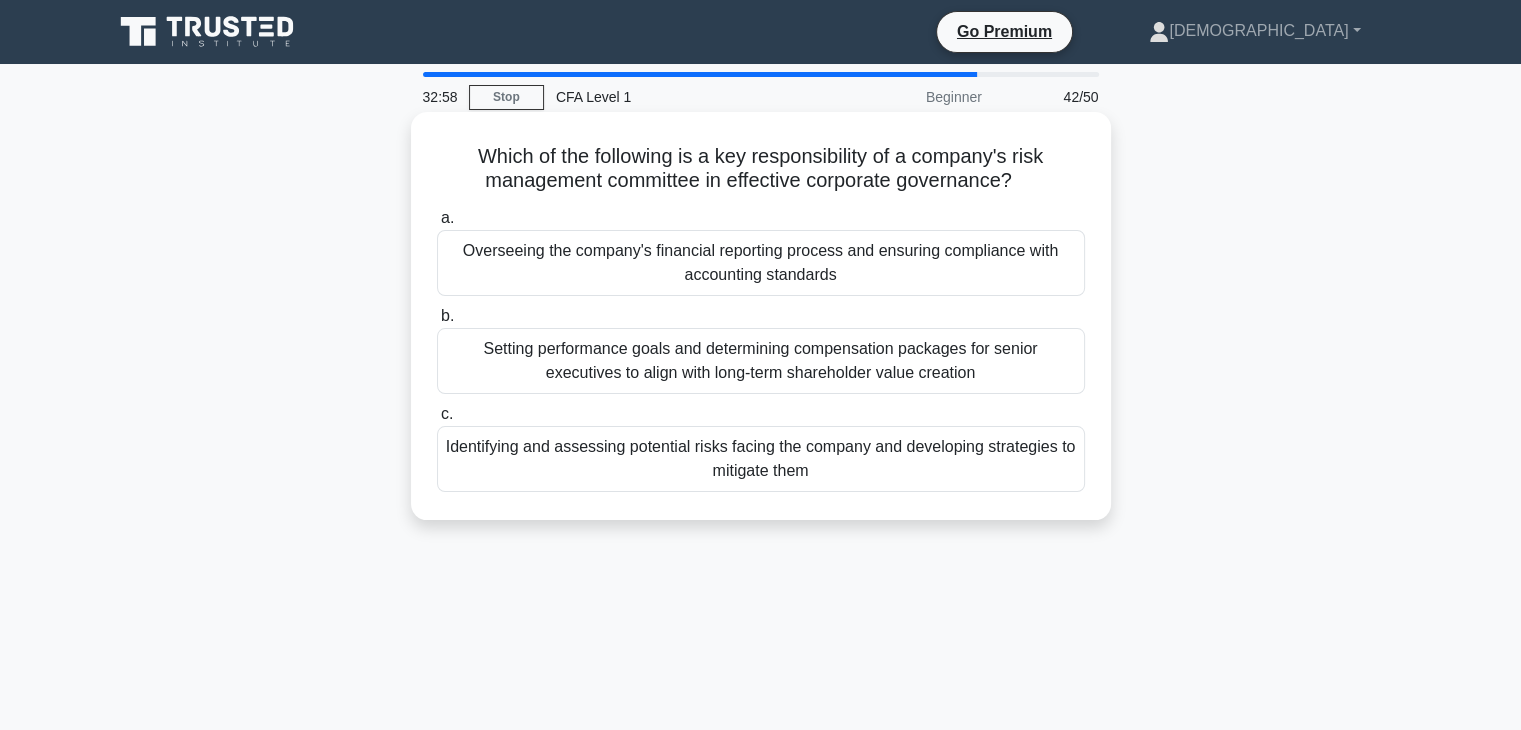click on "a.
Overseeing the company's financial reporting process and ensuring compliance with accounting standards" at bounding box center (761, 251) 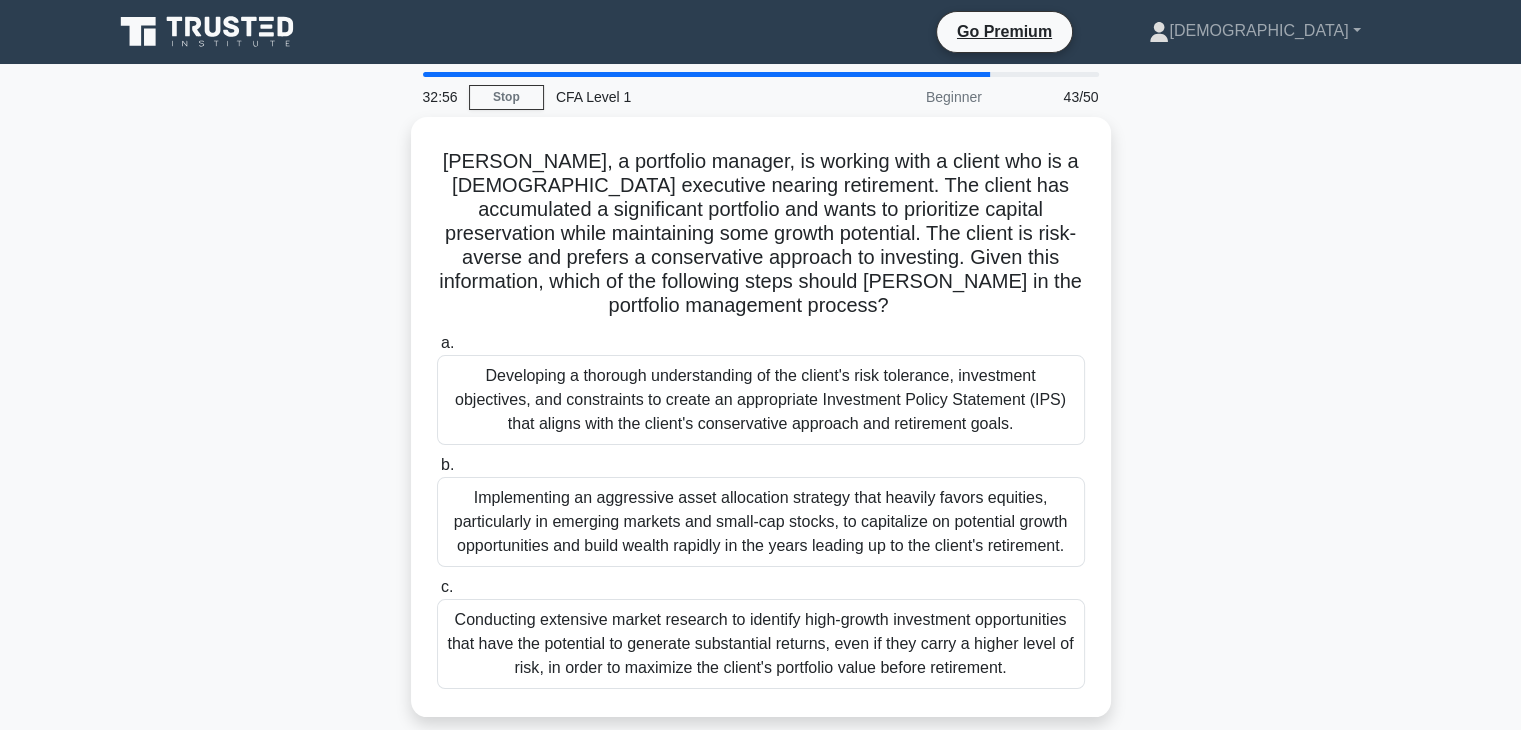 click on "[PERSON_NAME], a portfolio manager, is working with a client who is a [DEMOGRAPHIC_DATA] executive nearing retirement. The client has accumulated a significant portfolio and wants to prioritize capital preservation while maintaining some growth potential. The client is risk-averse and prefers a conservative approach to investing. Given this information, which of the following steps should [PERSON_NAME] in the portfolio management process?
.spinner_0XTQ{transform-origin:center;animation:spinner_y6GP .75s linear infinite}@keyframes spinner_y6GP{100%{transform:rotate(360deg)}}" at bounding box center (761, 234) 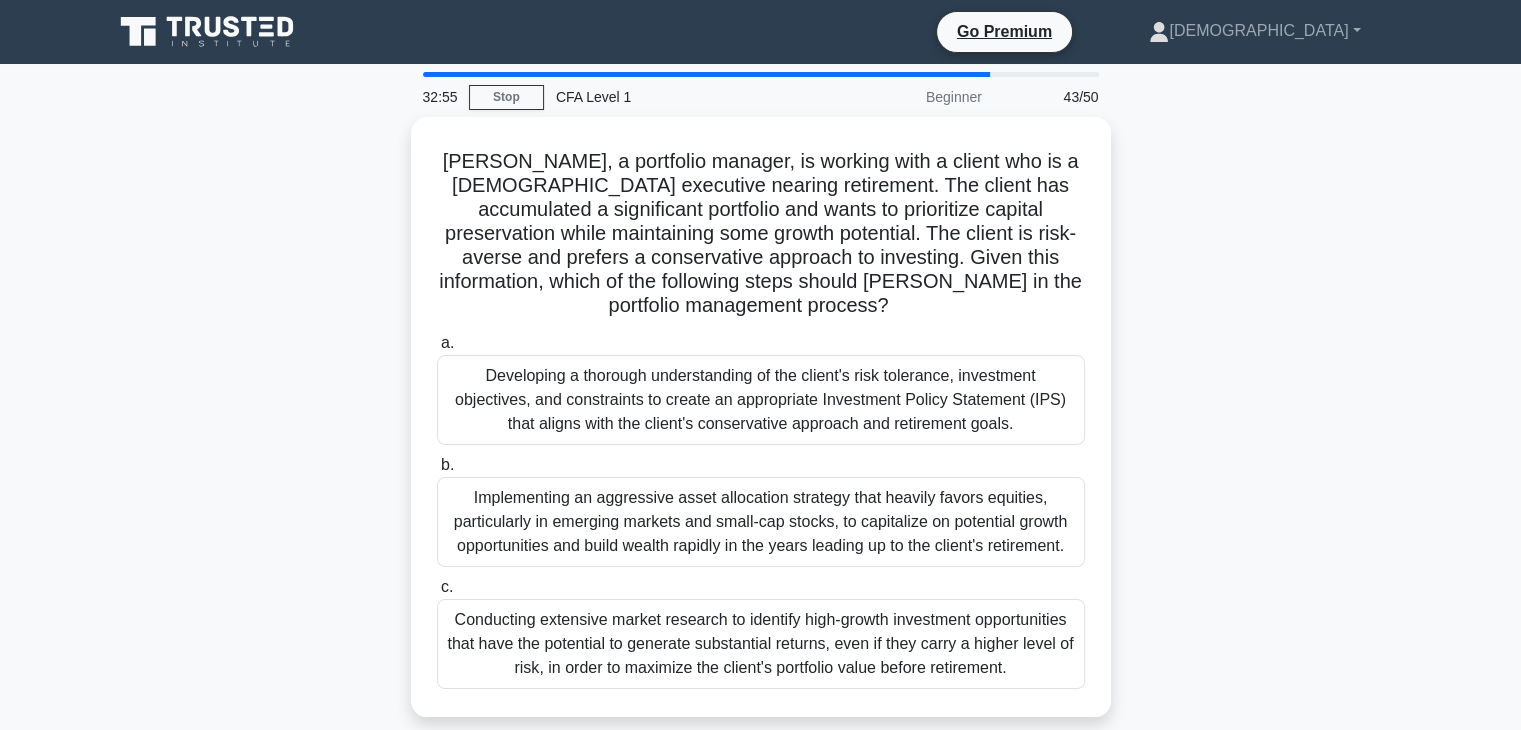 click on "[PERSON_NAME], a portfolio manager, is working with a client who is a [DEMOGRAPHIC_DATA] executive nearing retirement. The client has accumulated a significant portfolio and wants to prioritize capital preservation while maintaining some growth potential. The client is risk-averse and prefers a conservative approach to investing. Given this information, which of the following steps should [PERSON_NAME] in the portfolio management process?
.spinner_0XTQ{transform-origin:center;animation:spinner_y6GP .75s linear infinite}@keyframes spinner_y6GP{100%{transform:rotate(360deg)}}" at bounding box center (761, 234) 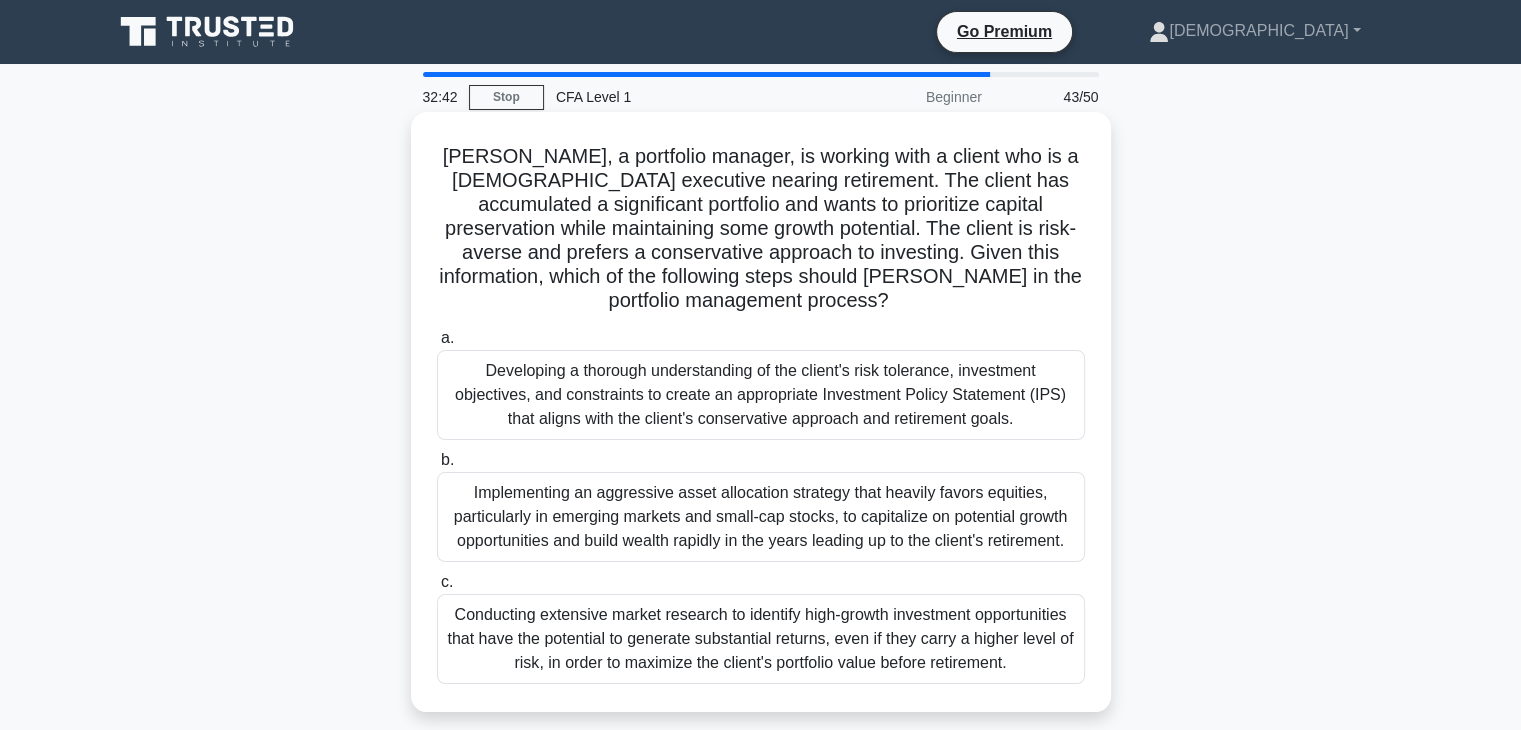 click on "Implementing an aggressive asset allocation strategy that heavily favors equities, particularly in emerging markets and small-cap stocks, to capitalize on potential growth opportunities and build wealth rapidly in the years leading up to the client's retirement." at bounding box center [761, 517] 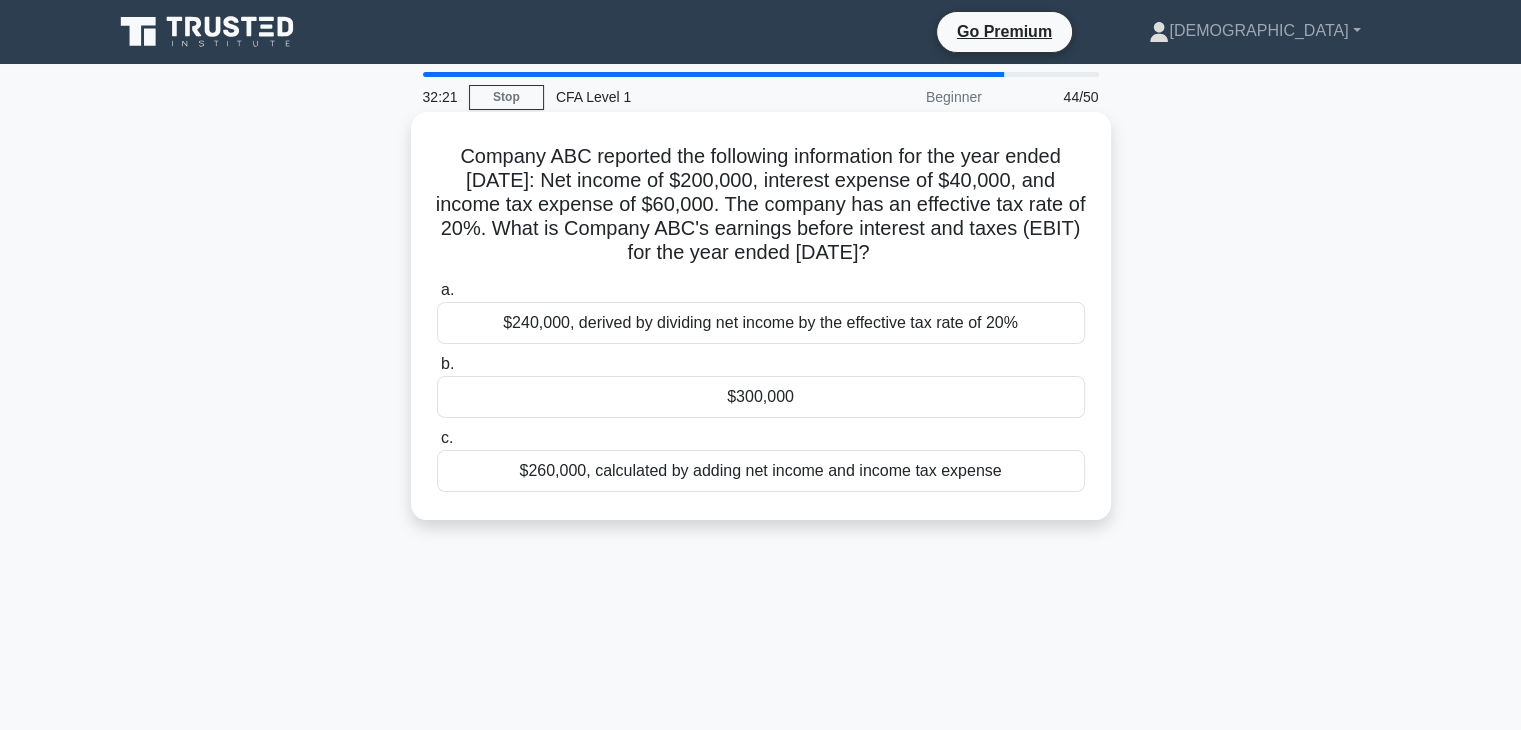 click on "$260,000, calculated by adding net income and income tax expense" at bounding box center [761, 471] 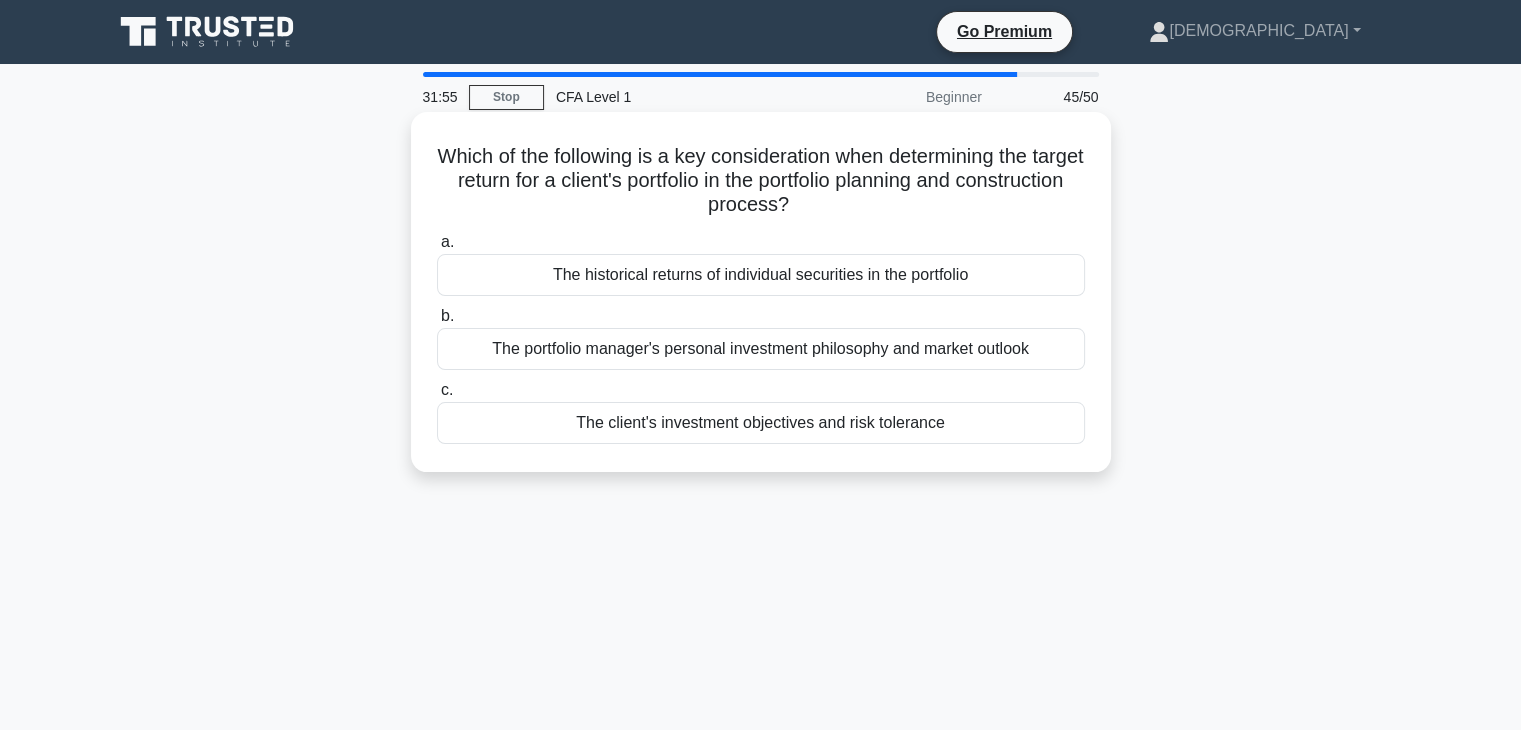 click on "The client's investment objectives and risk tolerance" at bounding box center [761, 423] 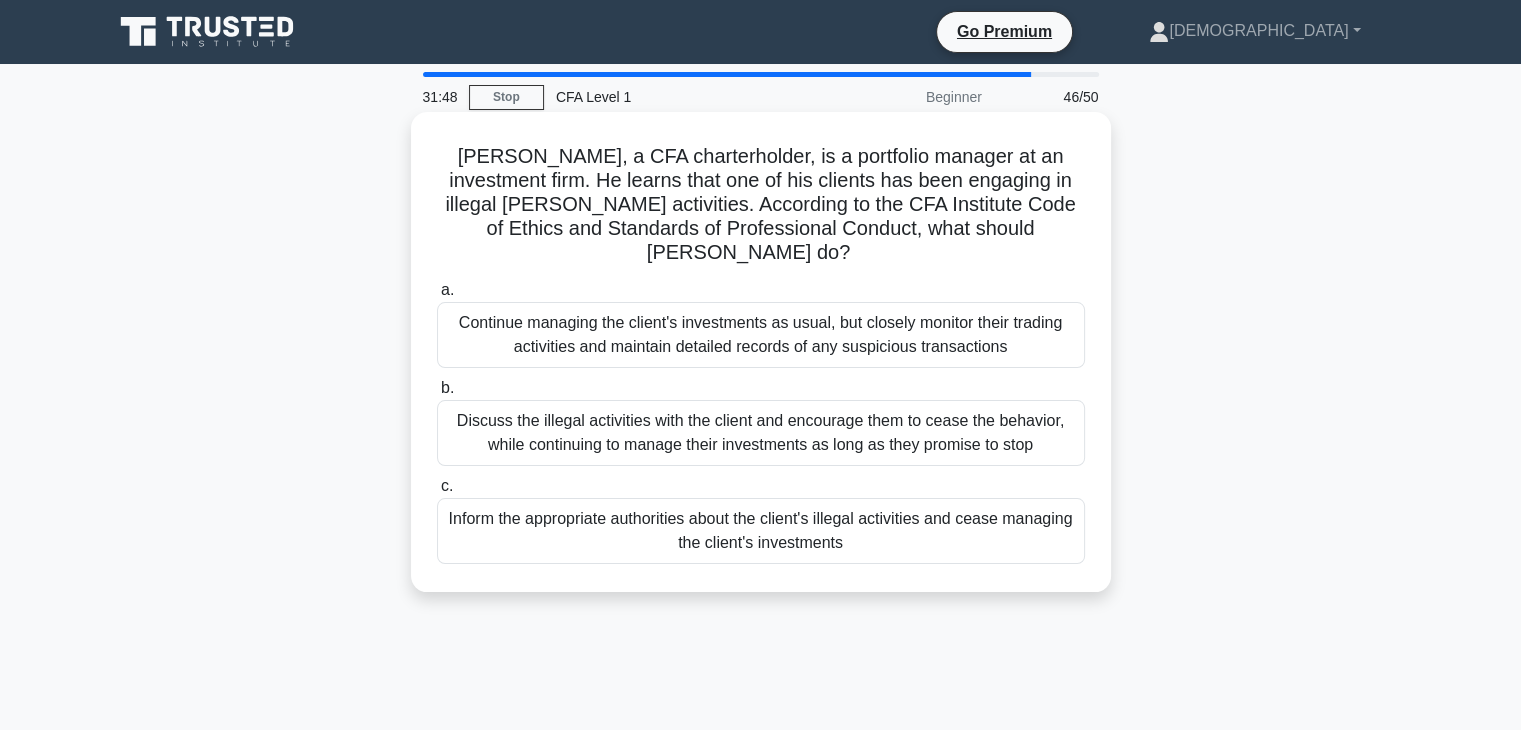 click on "Continue managing the client's investments as usual, but closely monitor their trading activities and maintain detailed records of any suspicious transactions" at bounding box center [761, 335] 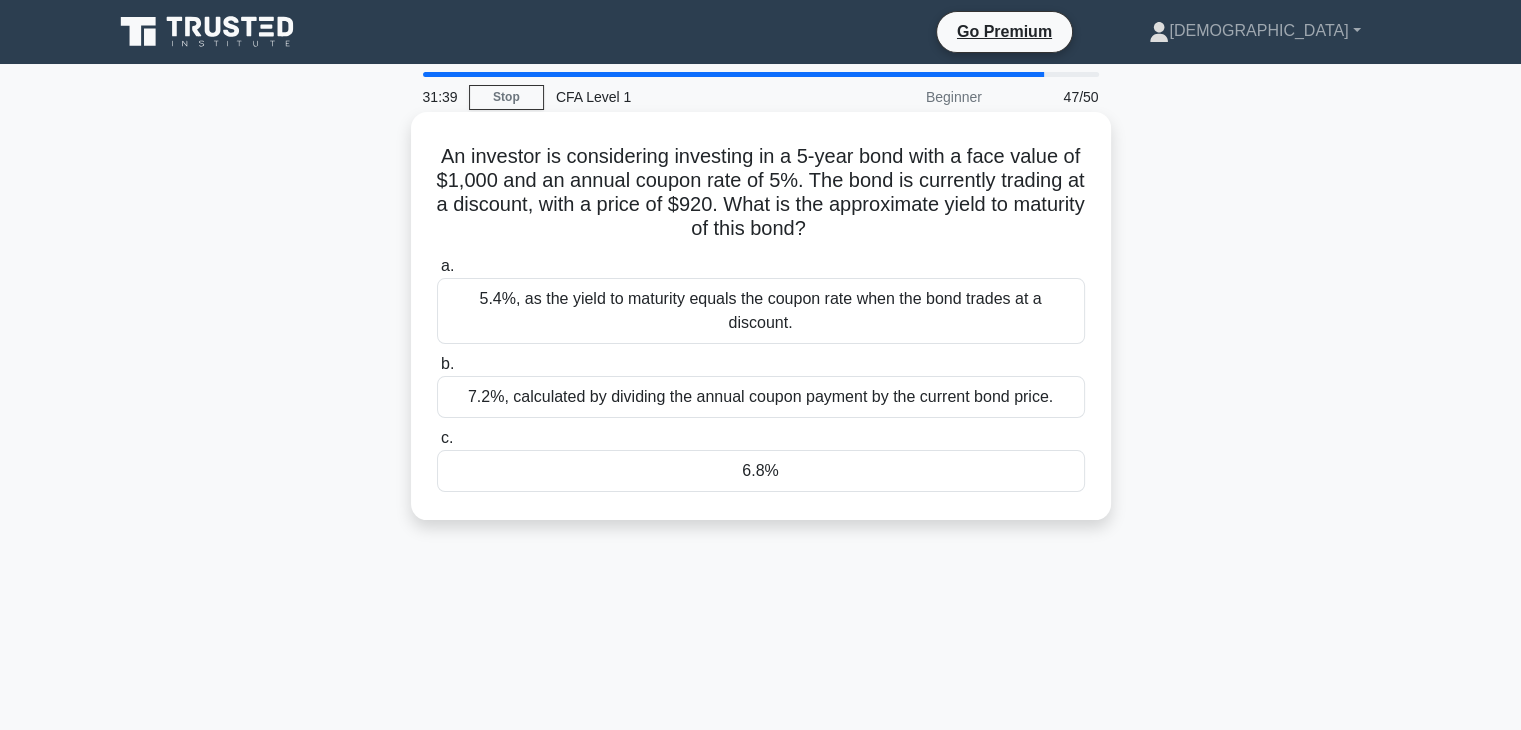 click on "7.2%, calculated by dividing the annual coupon payment by the current bond price." at bounding box center (761, 397) 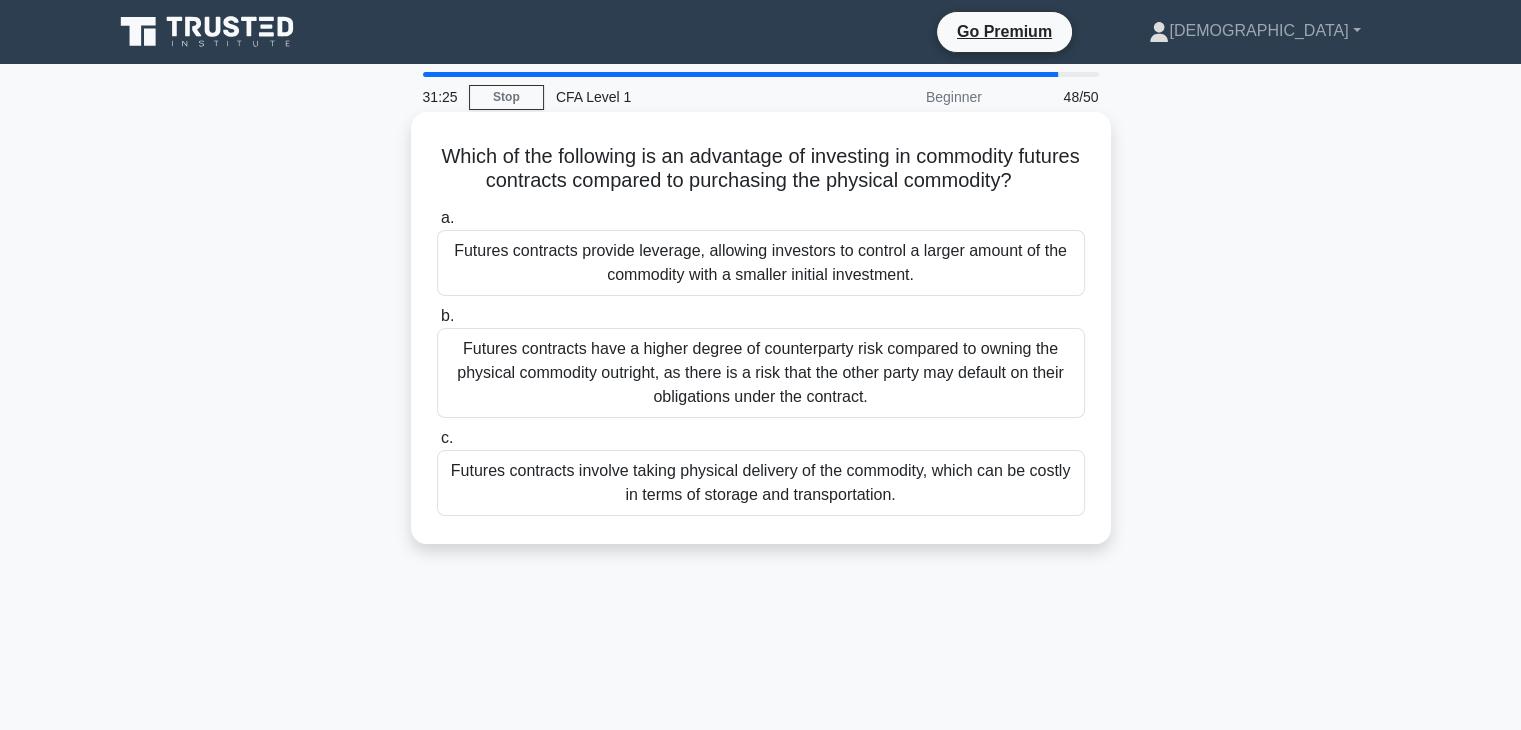 click on "Futures contracts have a higher degree of counterparty risk compared to owning the physical commodity outright, as there is a risk that the other party may default on their obligations under the contract." at bounding box center [761, 373] 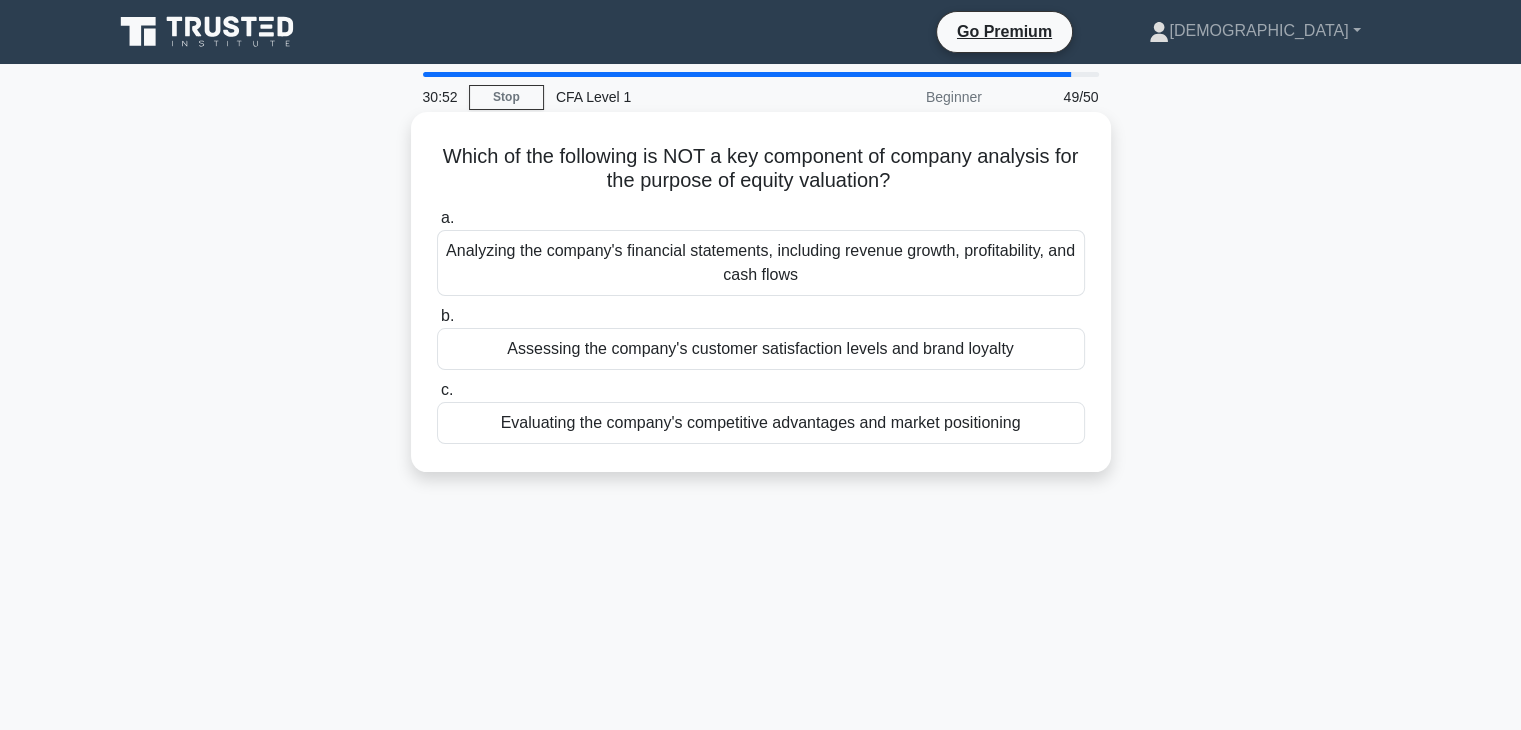 click on "Assessing the company's customer satisfaction levels and brand loyalty" at bounding box center (761, 349) 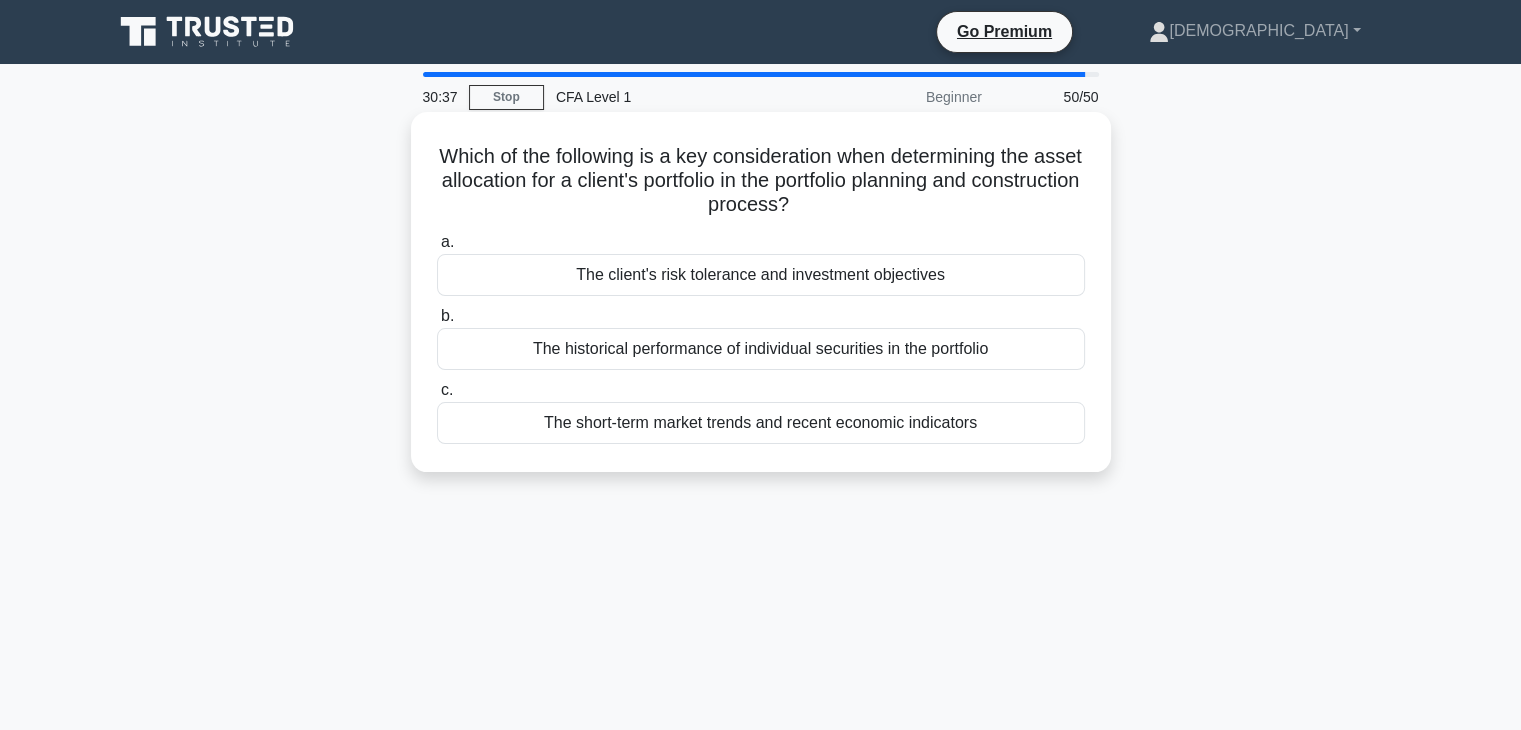 click on "The client's risk tolerance and investment objectives" at bounding box center (761, 275) 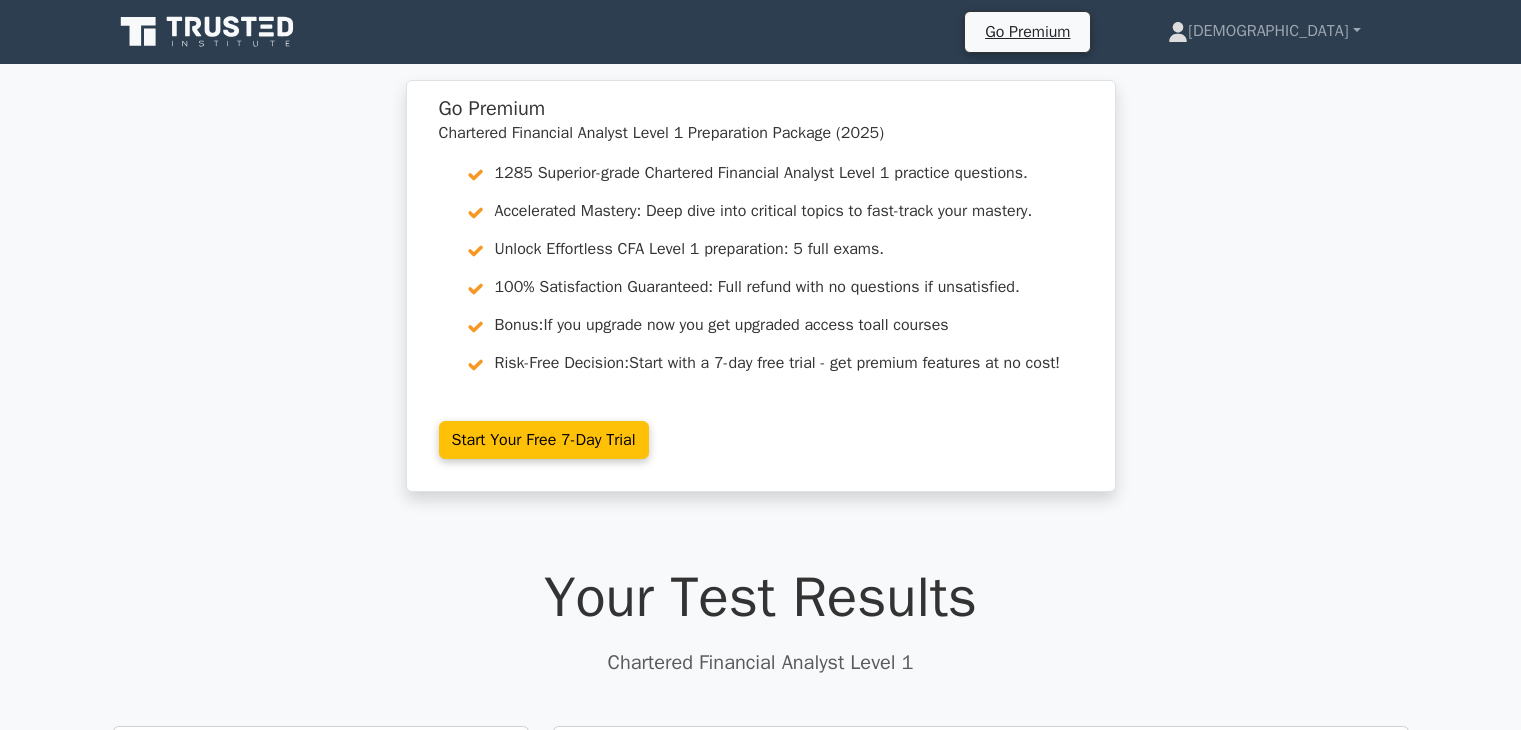 scroll, scrollTop: 0, scrollLeft: 0, axis: both 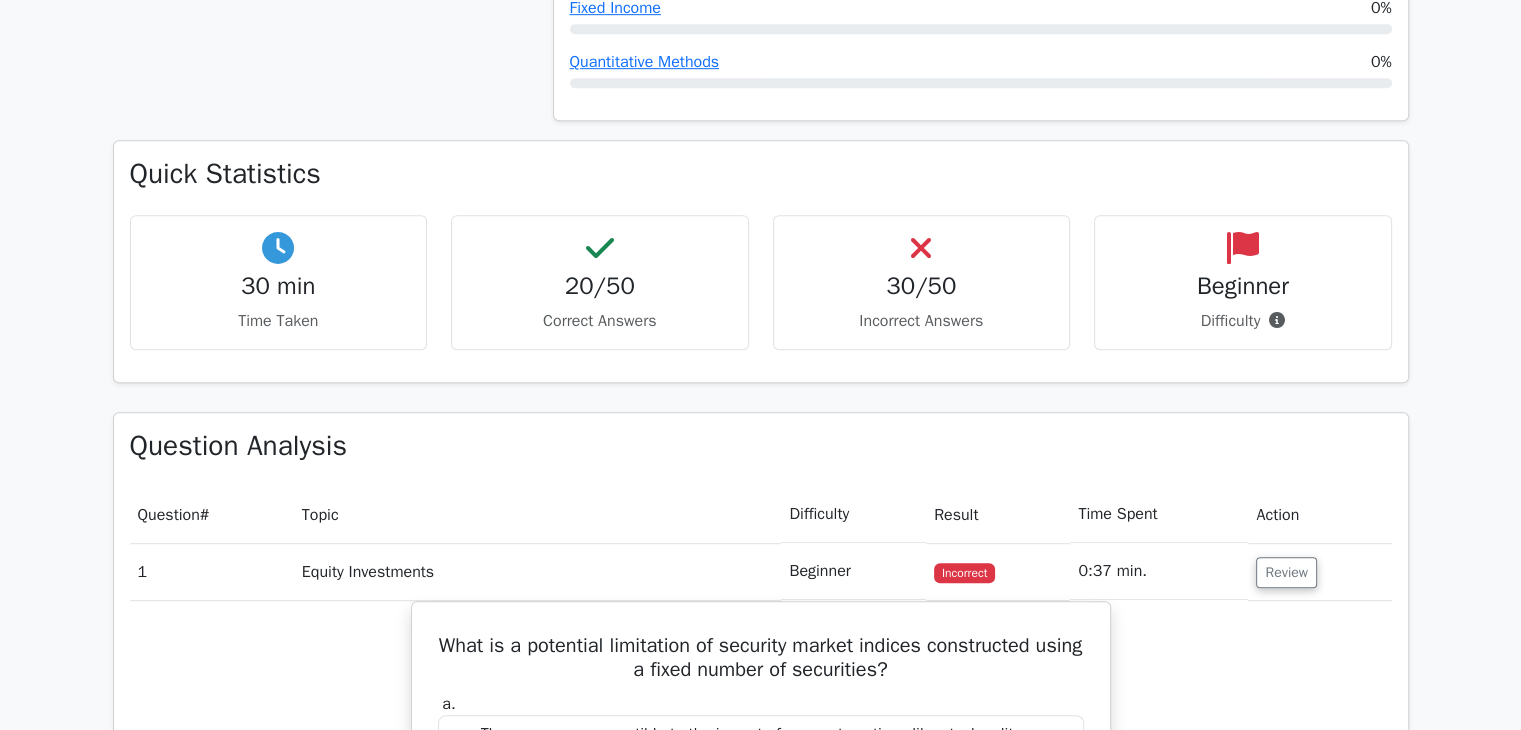 click on "30/50
Incorrect Answers" at bounding box center (922, 282) 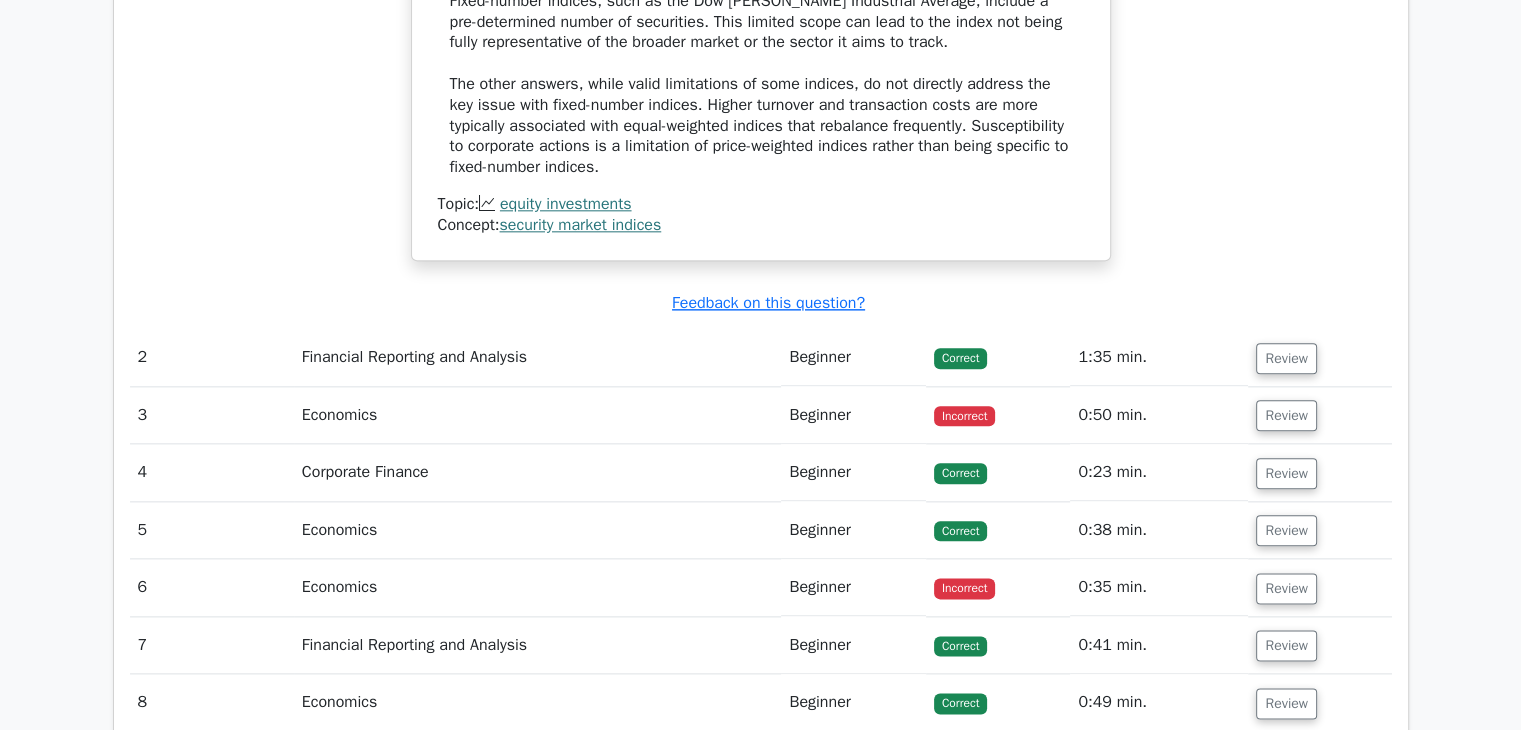scroll, scrollTop: 2283, scrollLeft: 0, axis: vertical 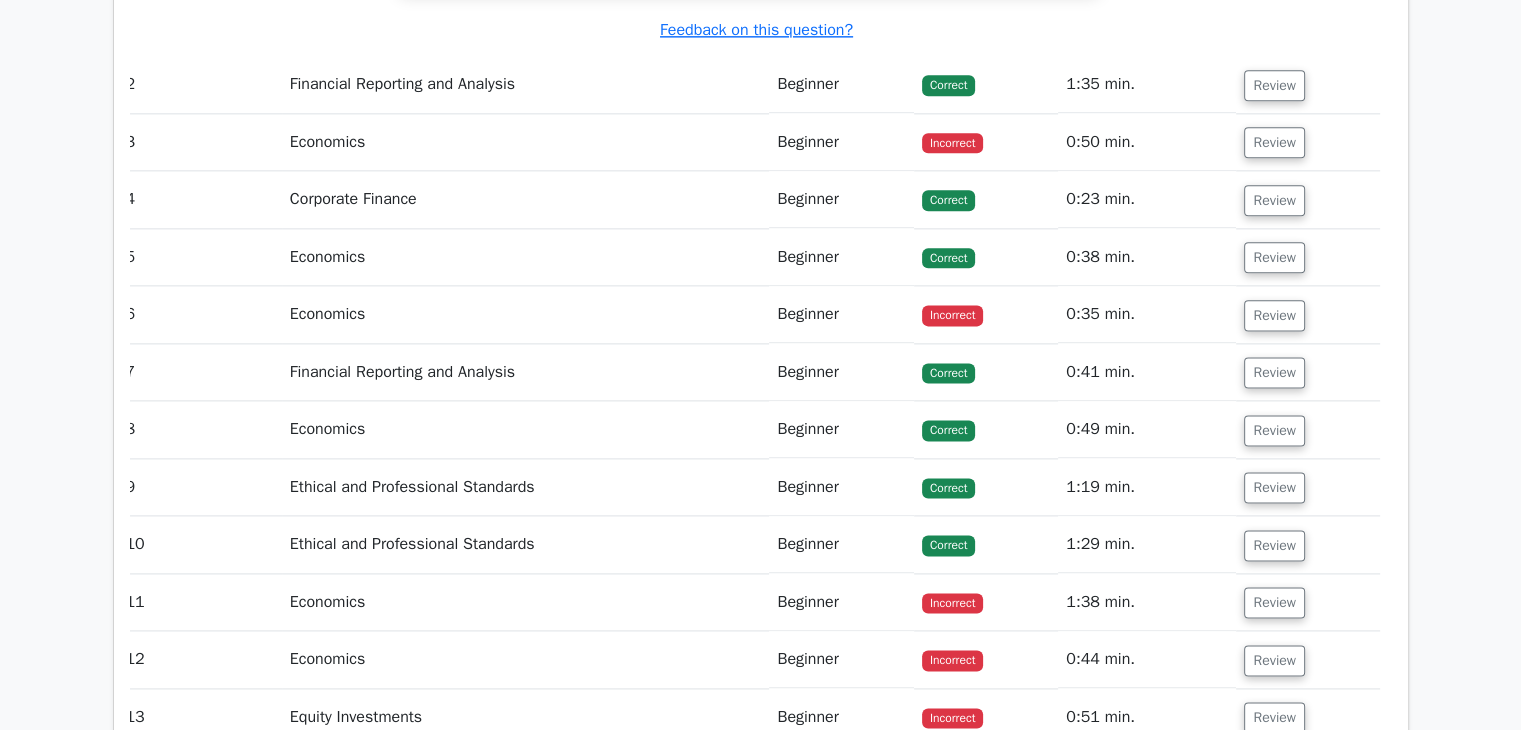click on "Financial Reporting and Analysis" at bounding box center [526, 84] 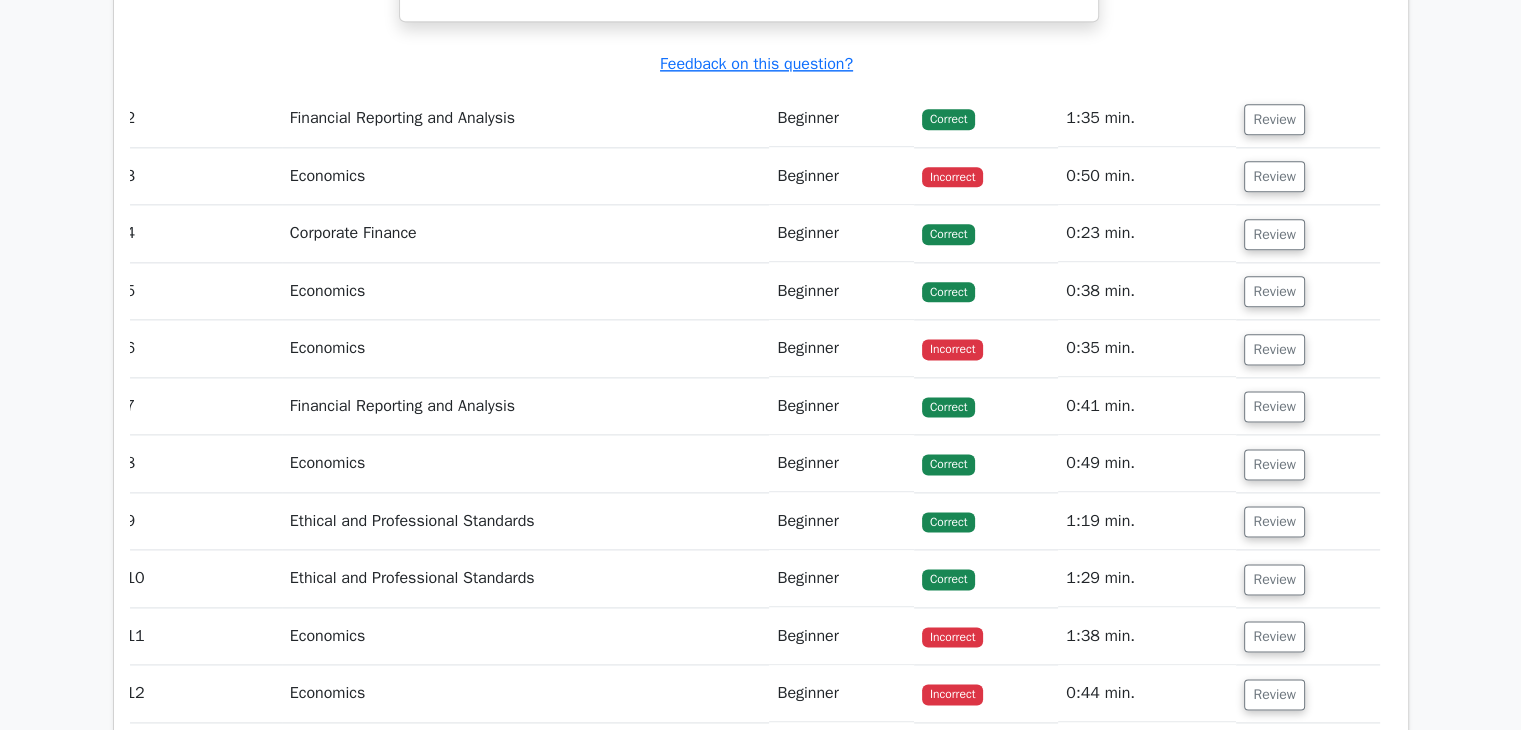 scroll, scrollTop: 2515, scrollLeft: 0, axis: vertical 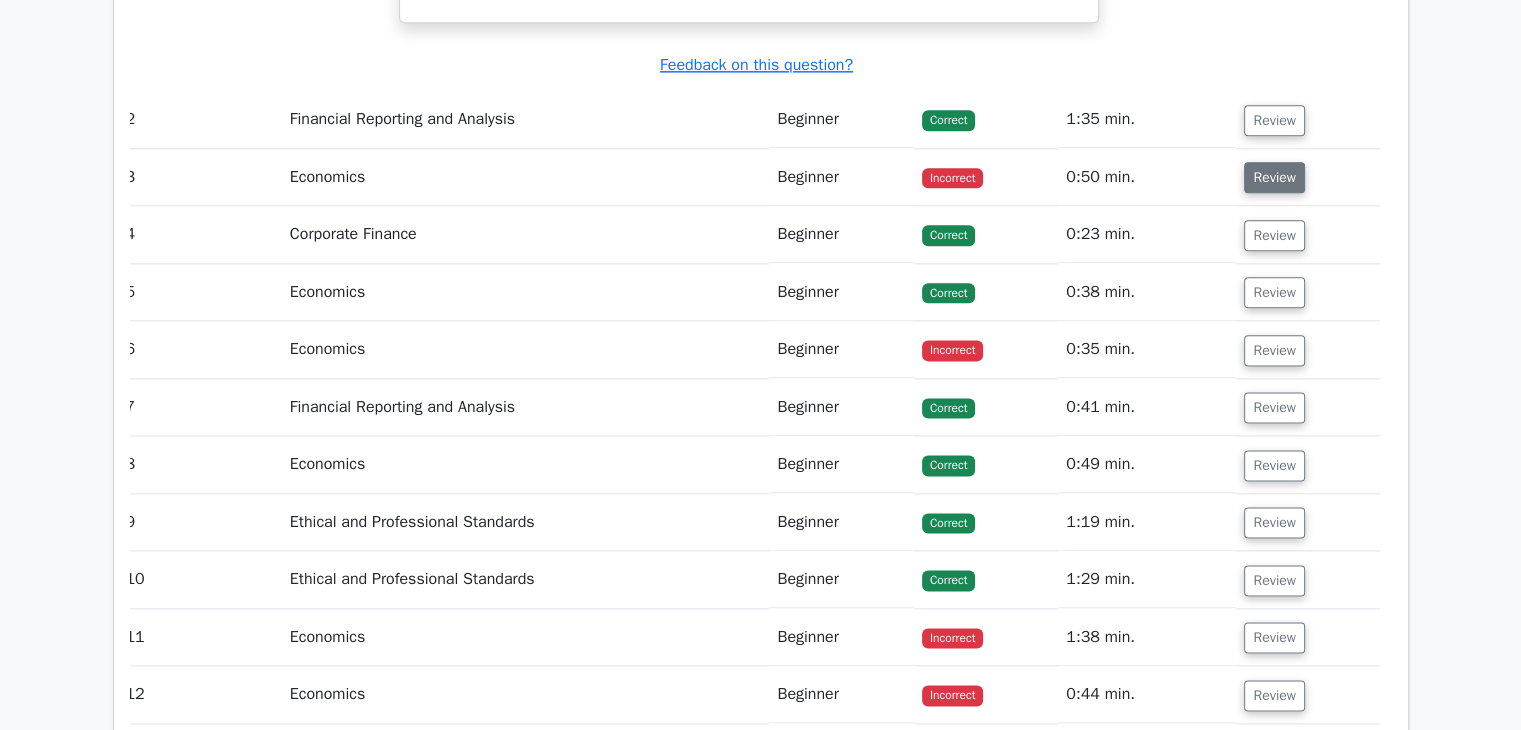 click on "Review" at bounding box center (1274, 177) 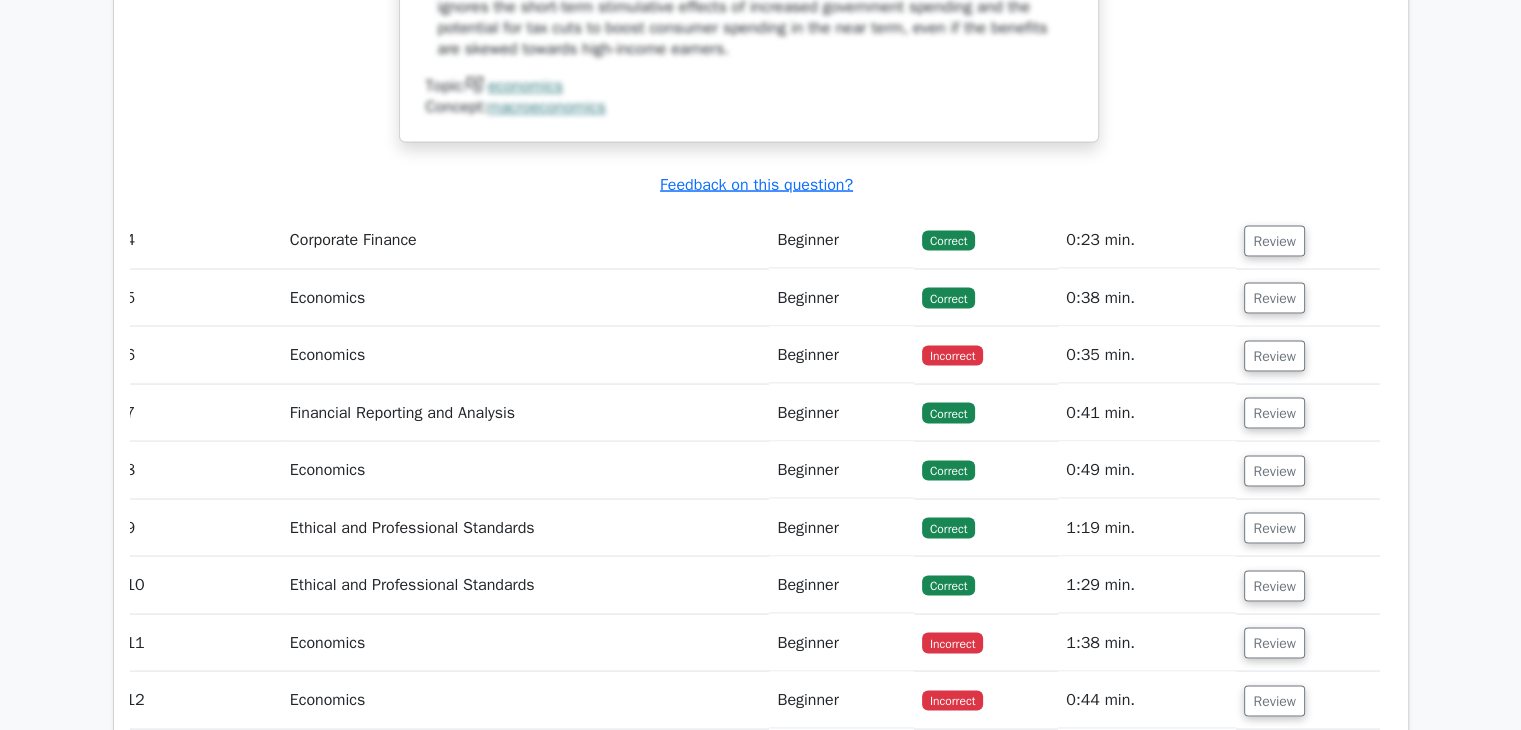 scroll, scrollTop: 3668, scrollLeft: 0, axis: vertical 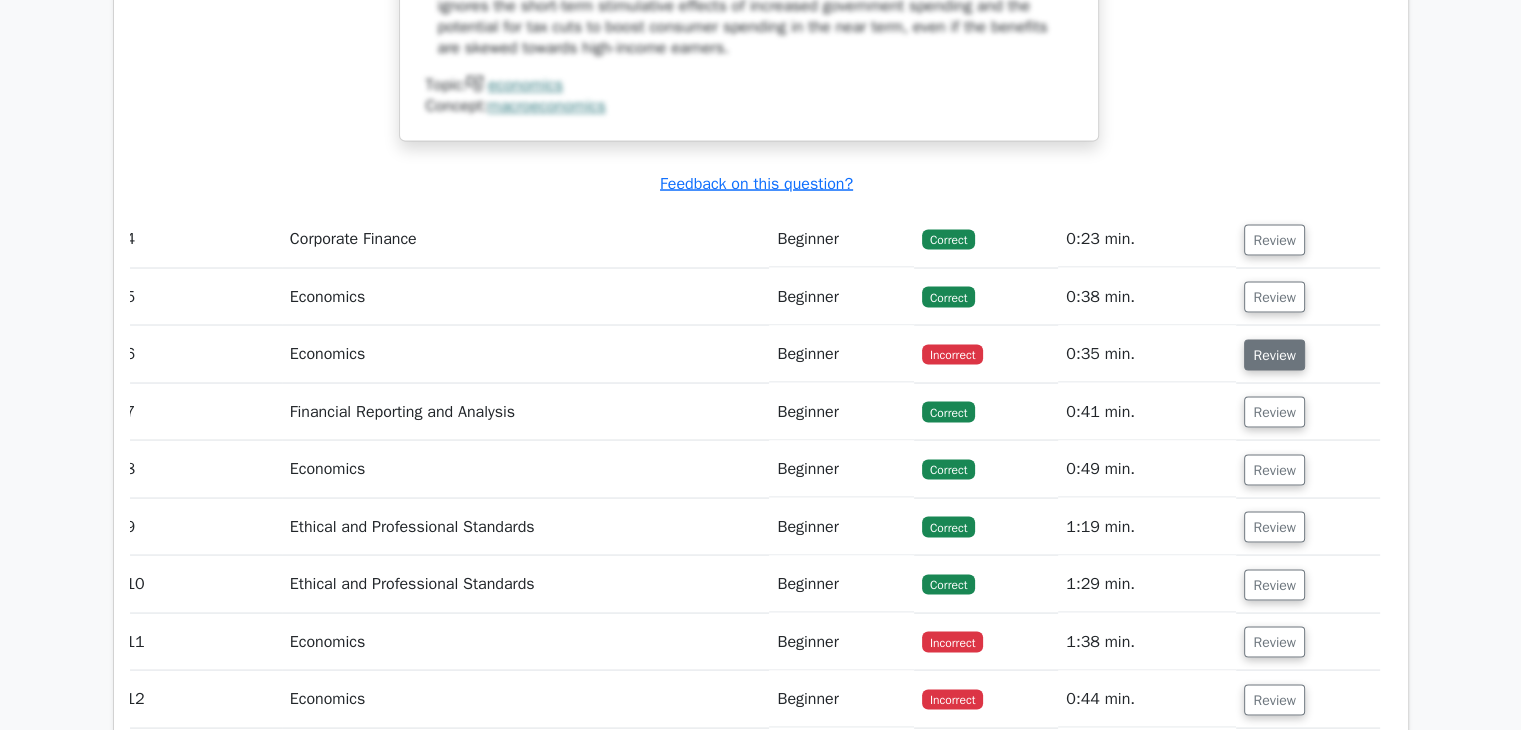 click on "Review" at bounding box center [1274, 354] 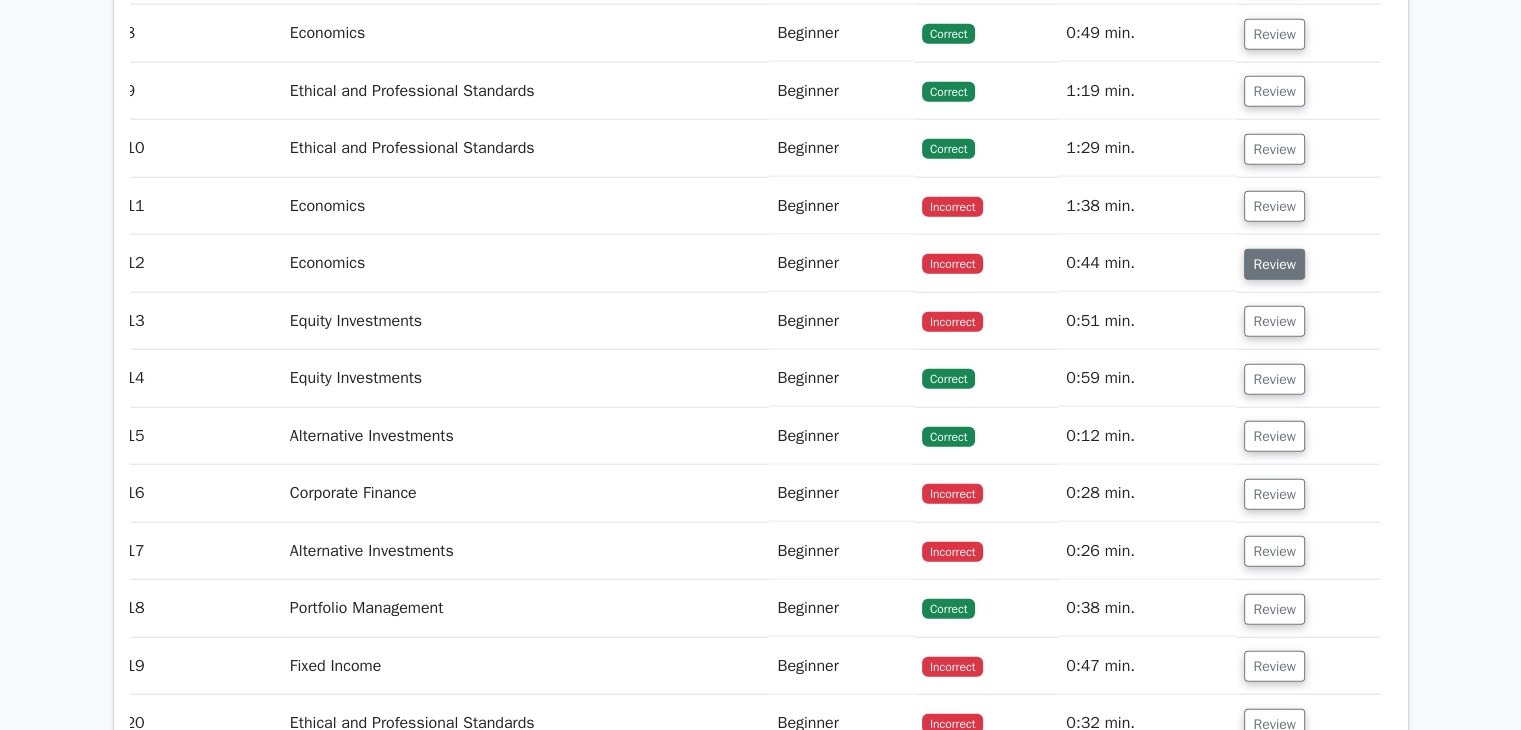 scroll, scrollTop: 4843, scrollLeft: 0, axis: vertical 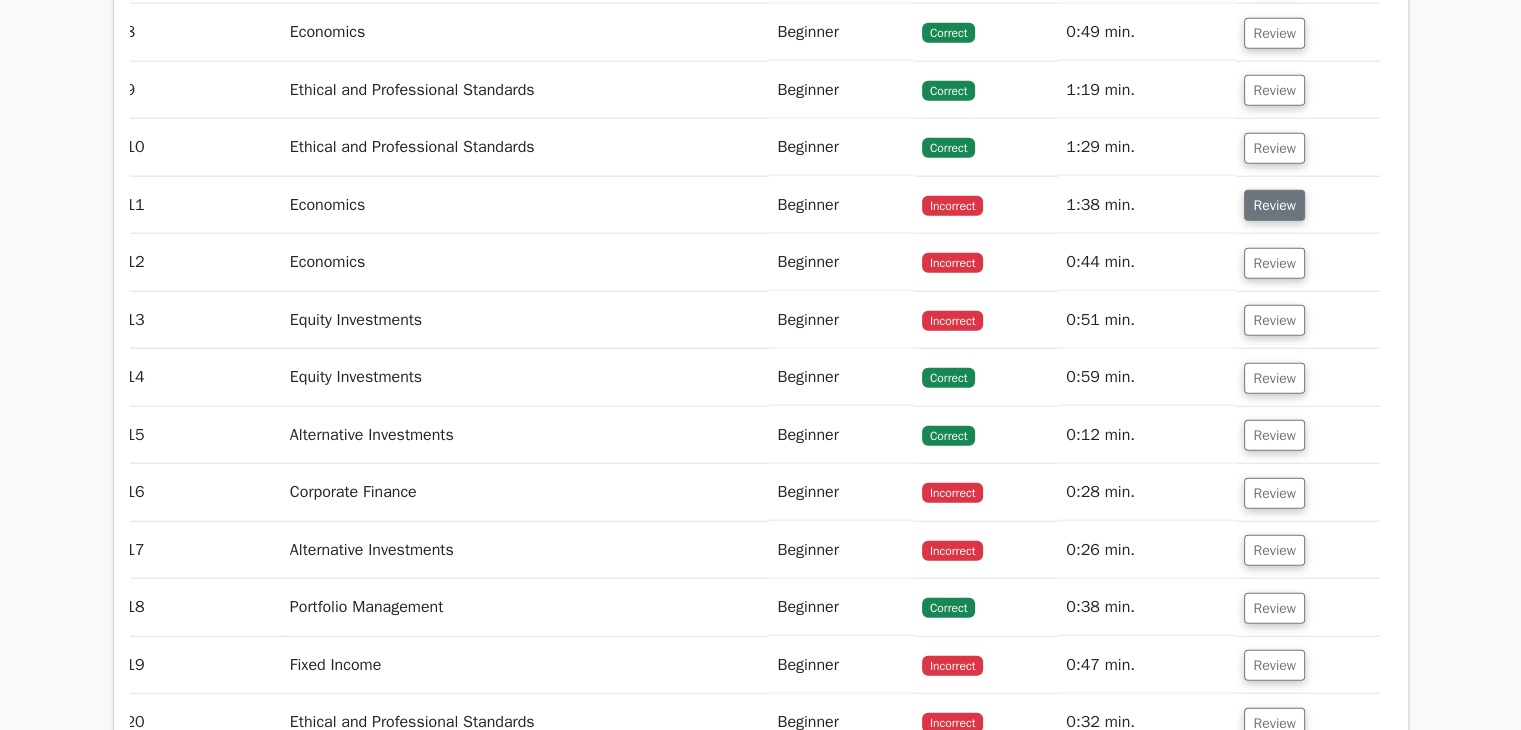 click on "Review" at bounding box center [1274, 205] 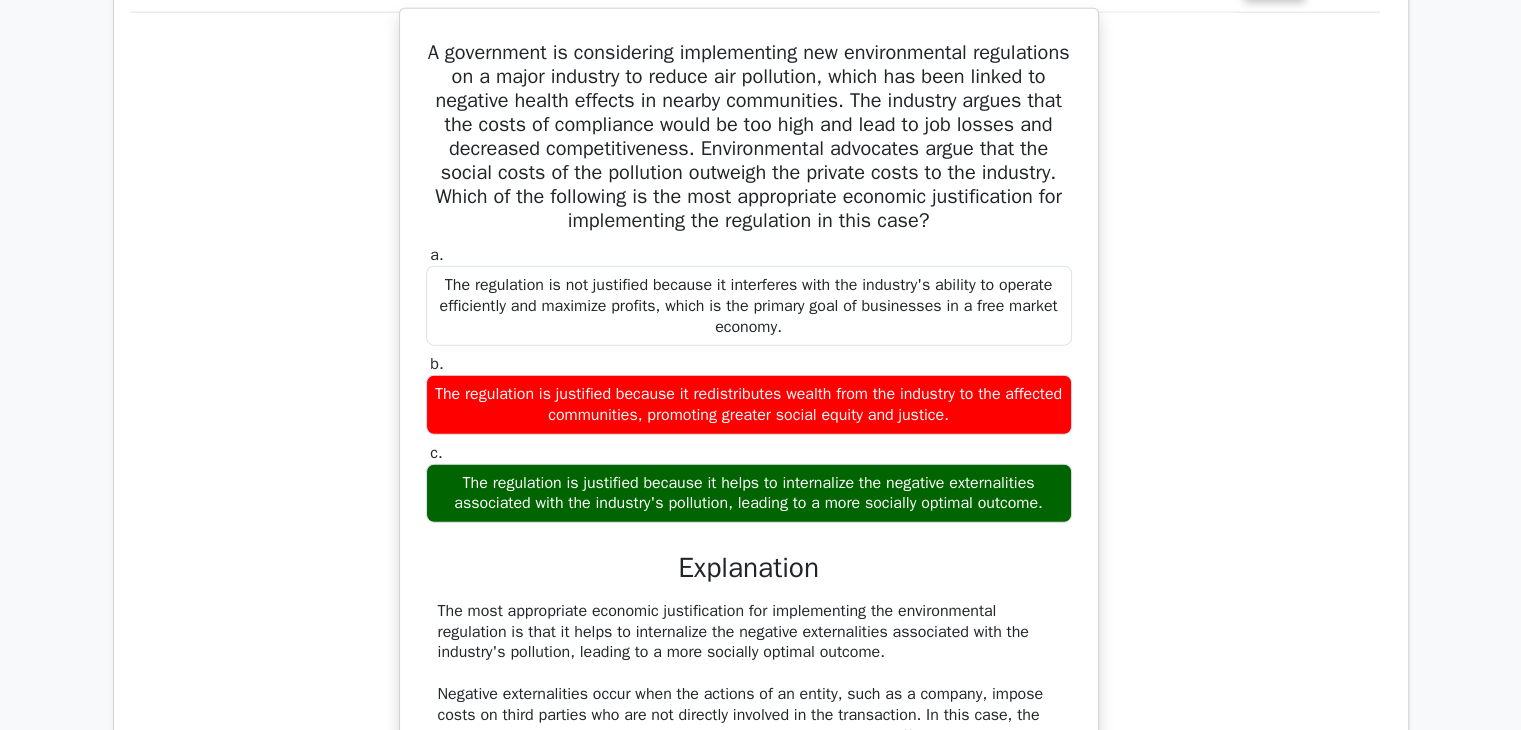 scroll, scrollTop: 5064, scrollLeft: 0, axis: vertical 